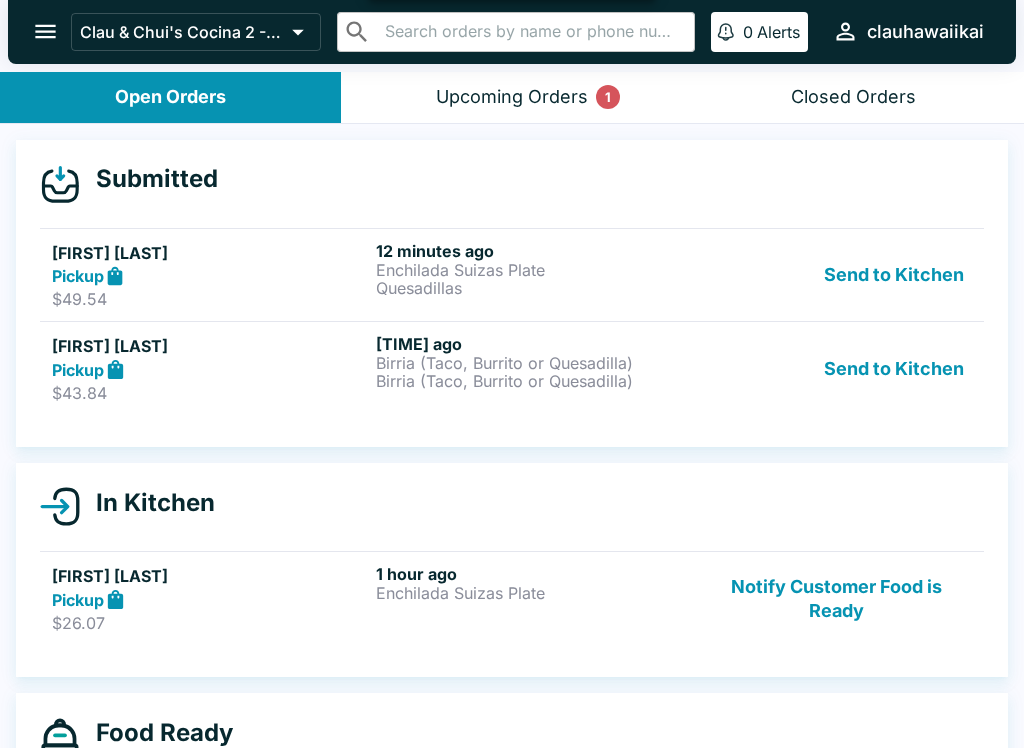 scroll, scrollTop: 0, scrollLeft: 0, axis: both 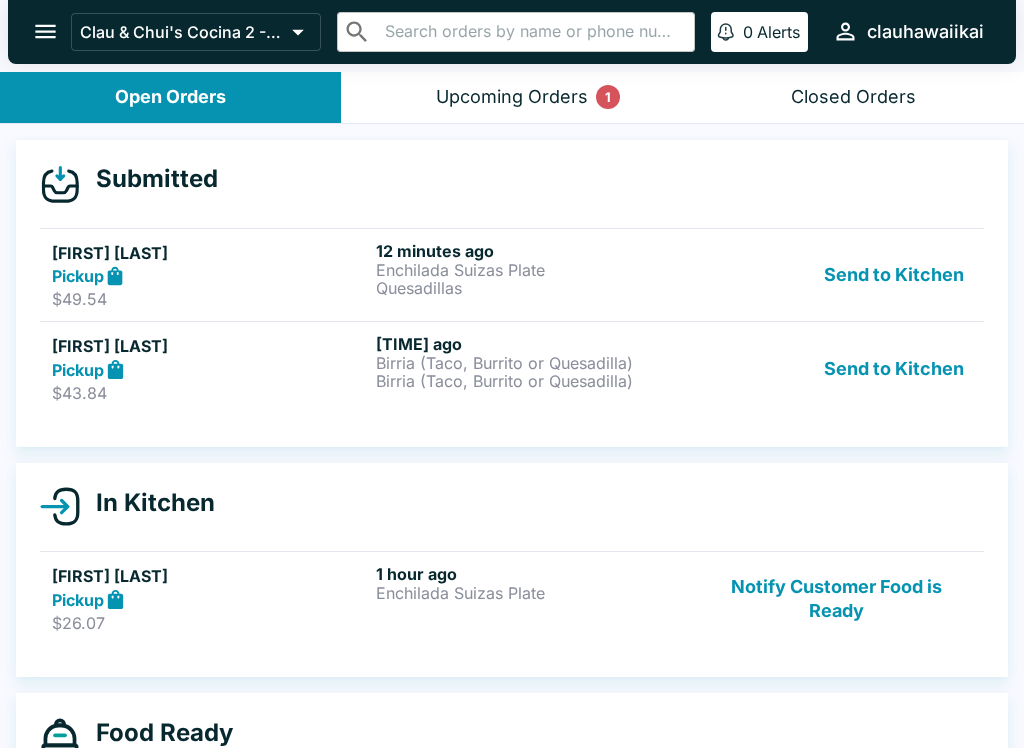 click on "Send to Kitchen" at bounding box center [894, 368] 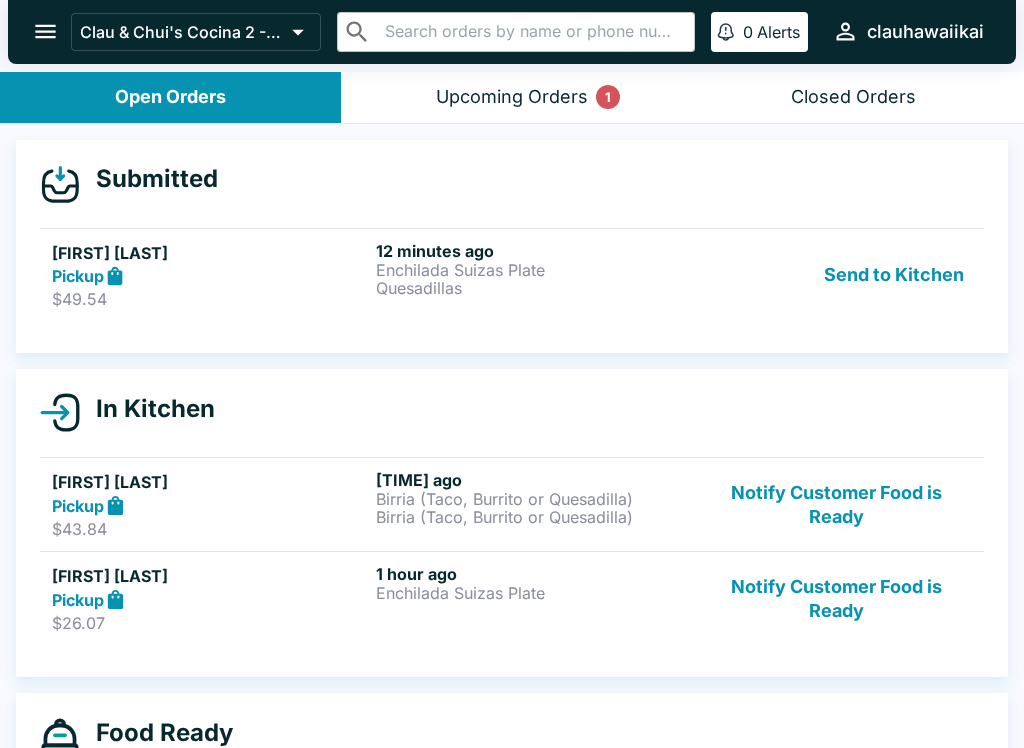 click on "Send to Kitchen" at bounding box center [894, 275] 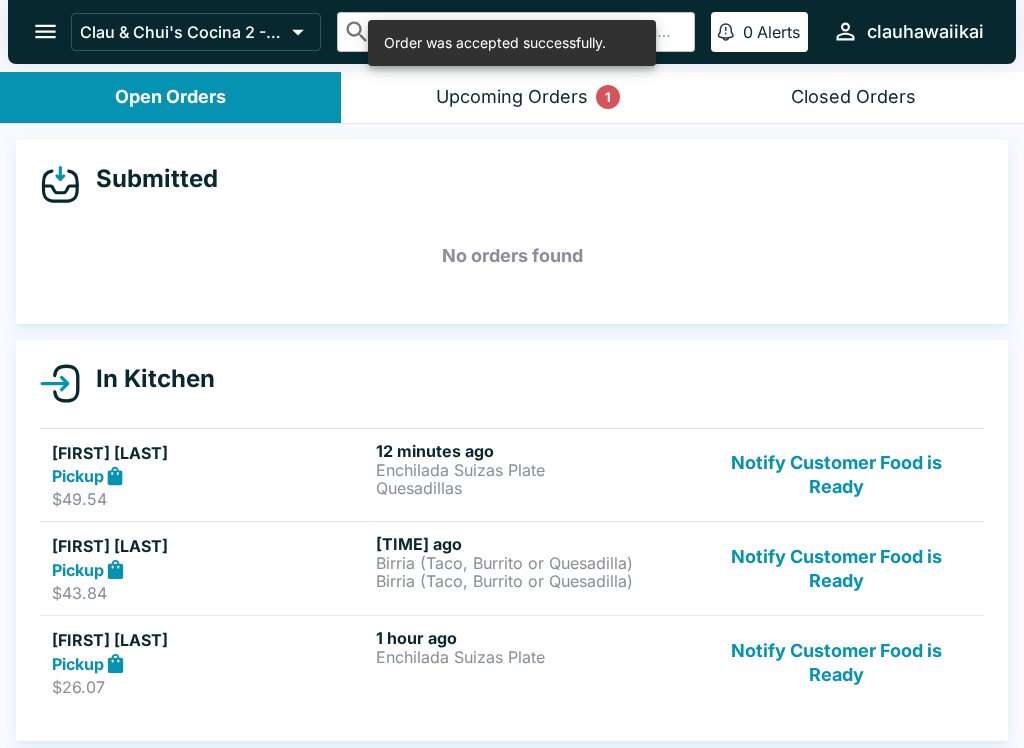 click on "Upcoming Orders 1" at bounding box center (511, 97) 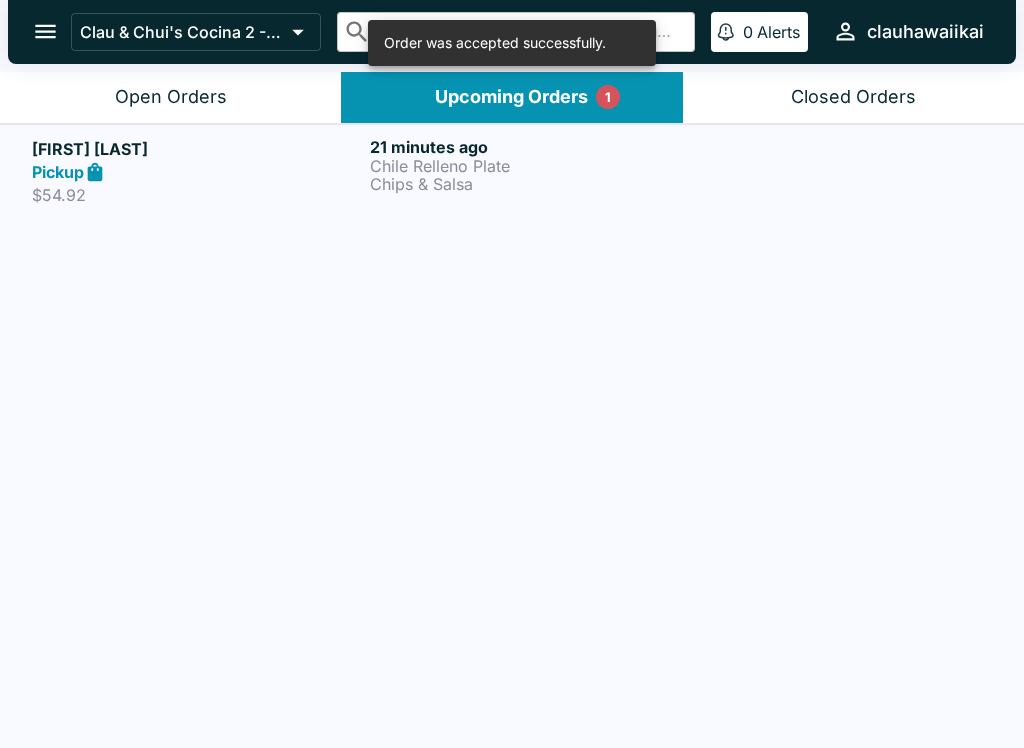 click on "Pickup" at bounding box center [197, 172] 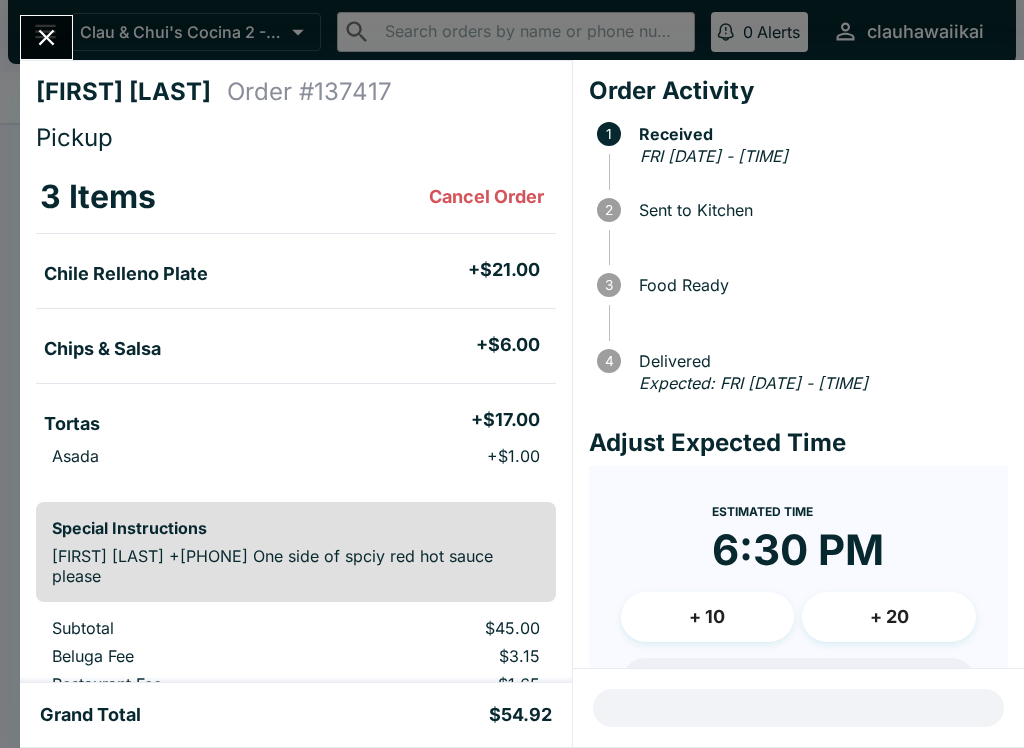 click 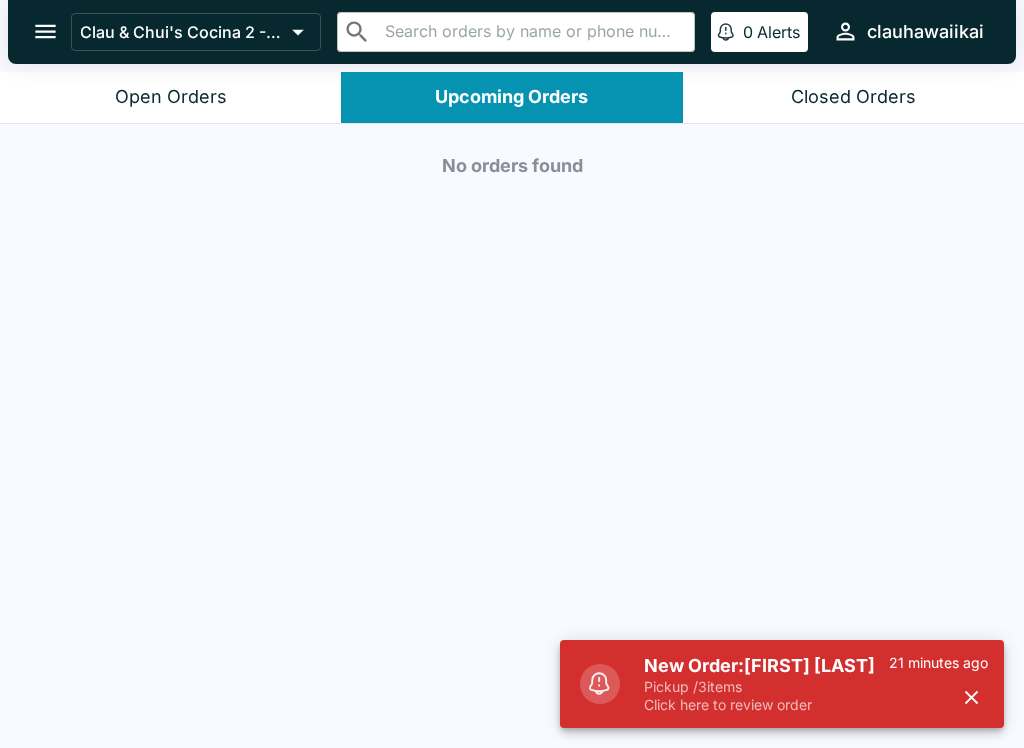 click on "Open Orders" at bounding box center [170, 97] 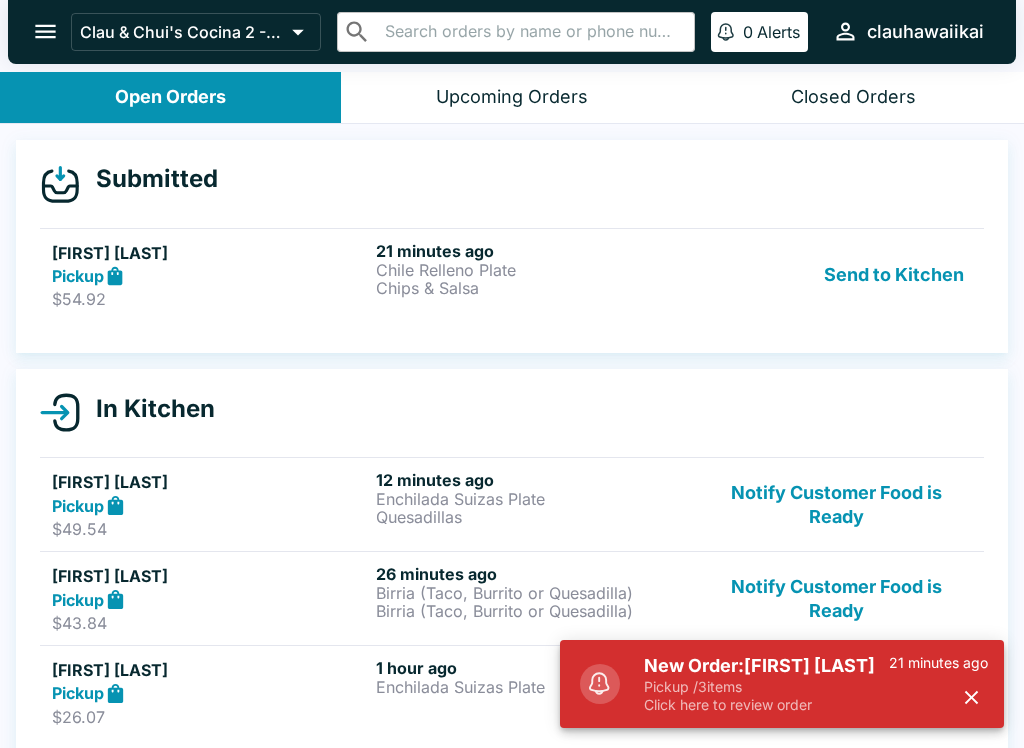 click on "21 minutes ago" at bounding box center [534, 251] 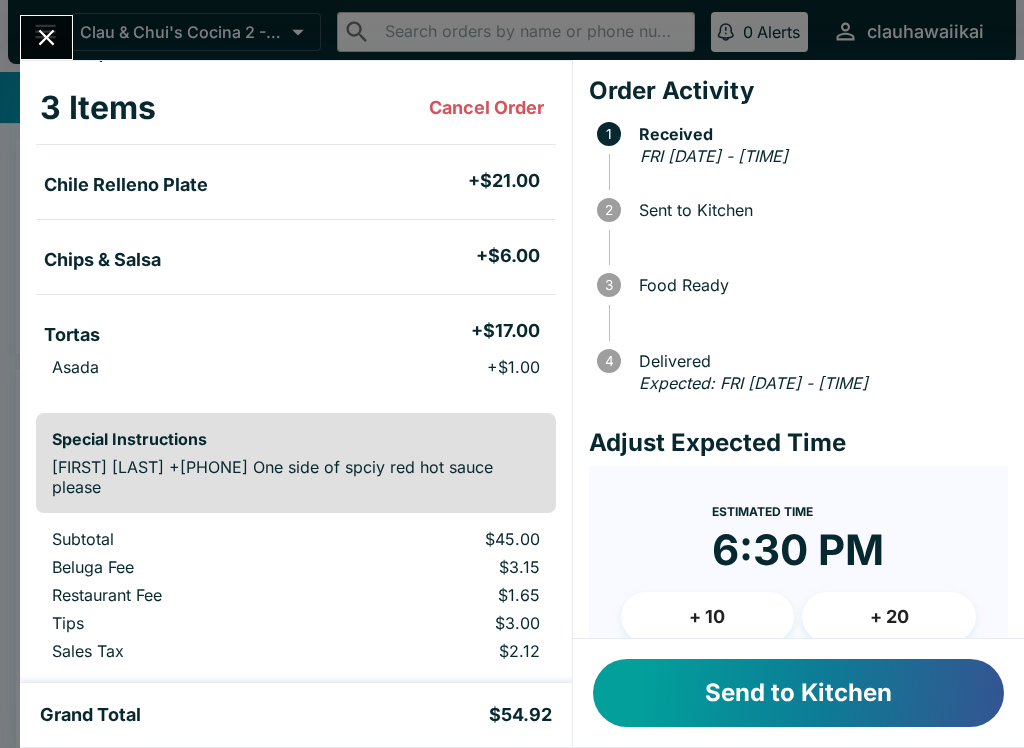 scroll, scrollTop: 78, scrollLeft: 0, axis: vertical 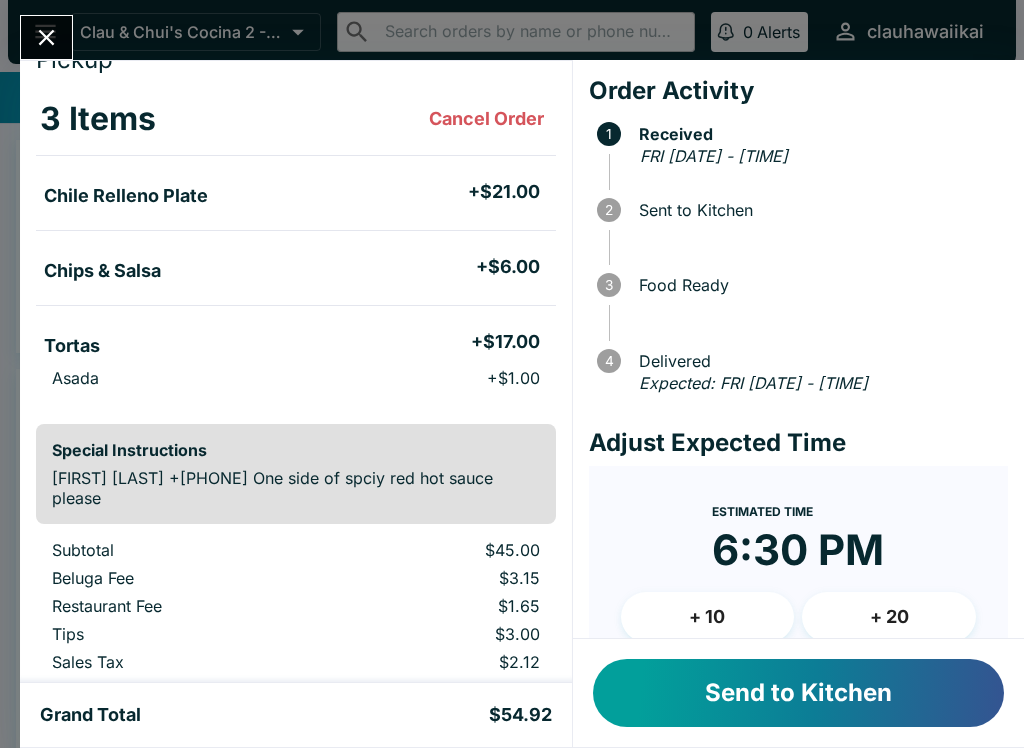 click 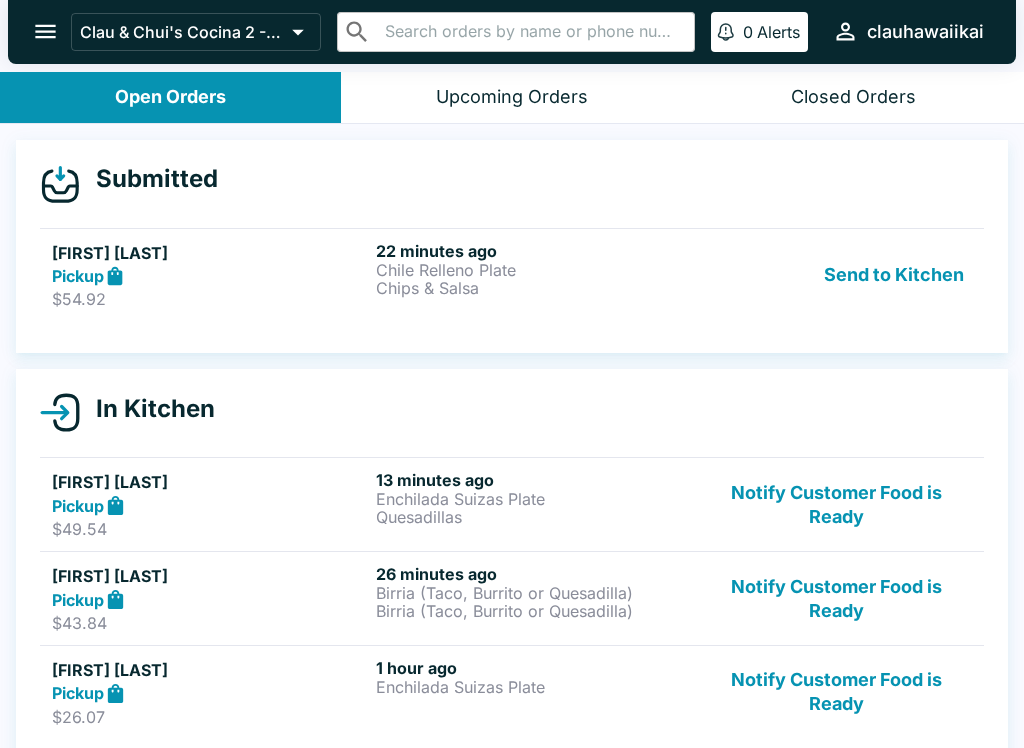 scroll, scrollTop: 0, scrollLeft: 0, axis: both 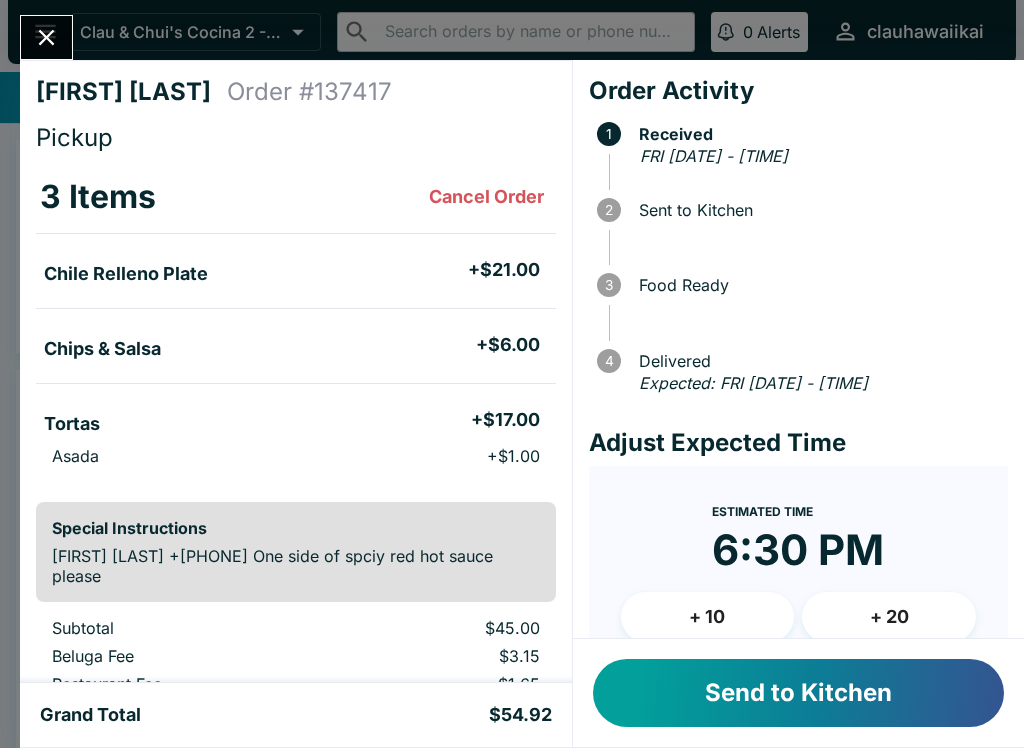 click on "Send to Kitchen" at bounding box center [798, 693] 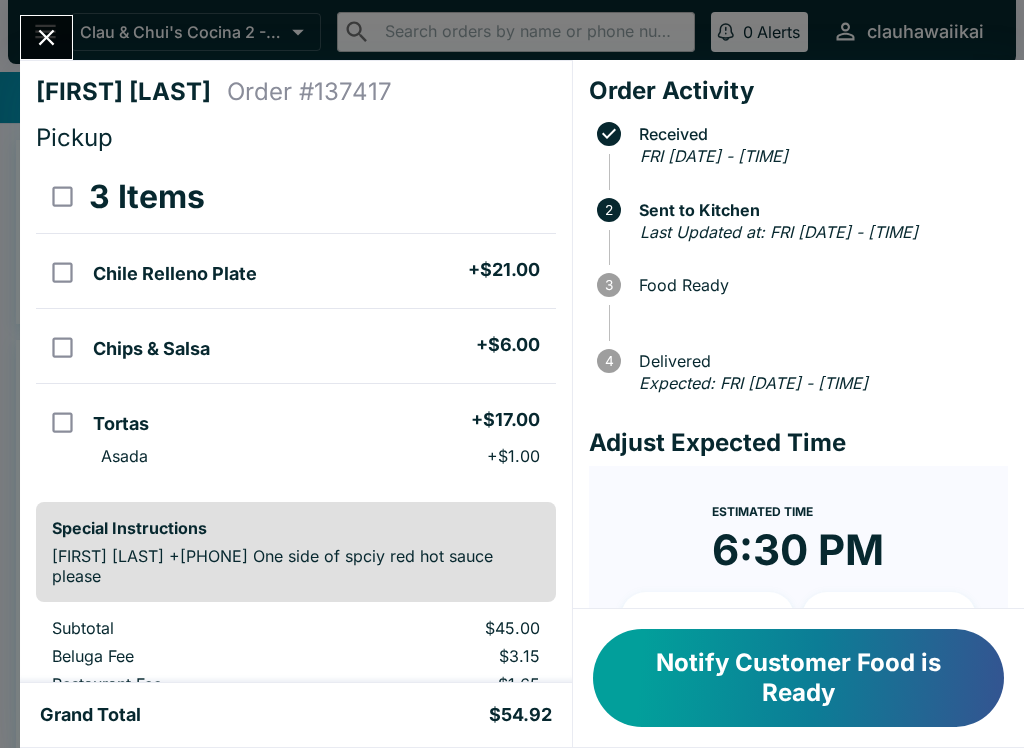 click at bounding box center [46, 37] 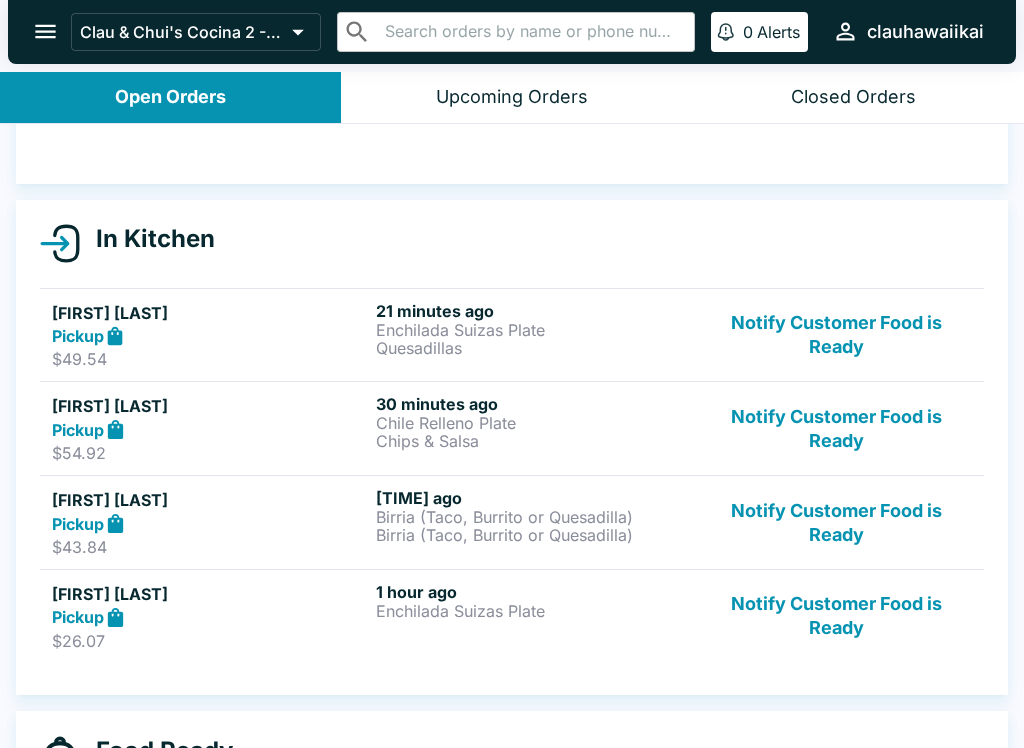 scroll, scrollTop: 145, scrollLeft: 0, axis: vertical 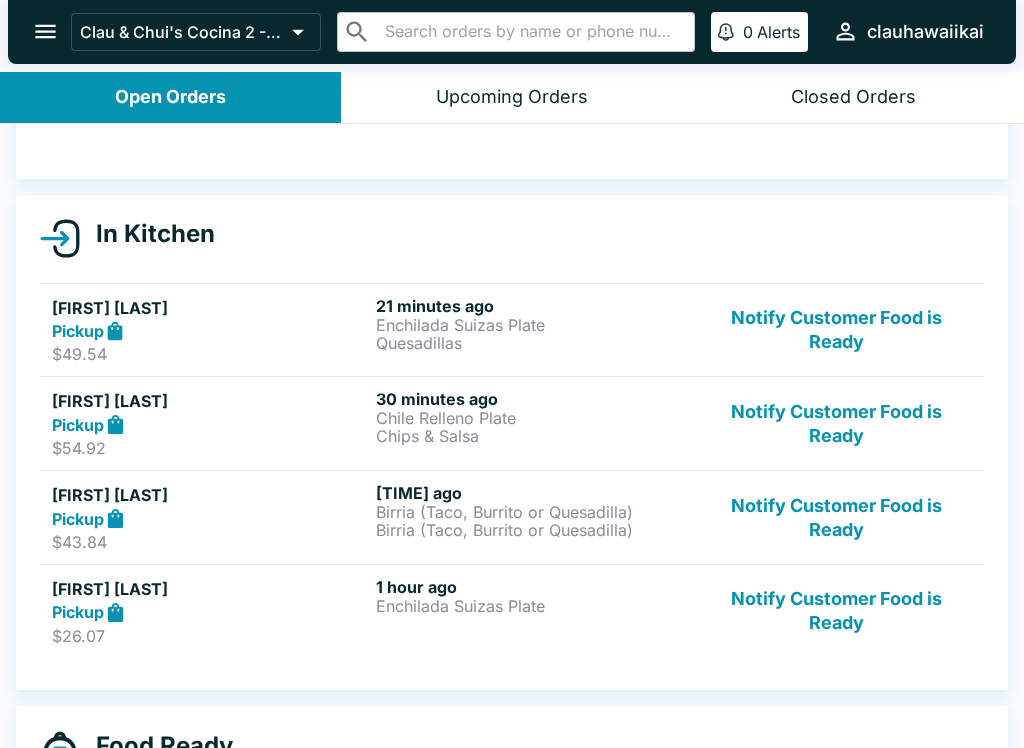 click on "$49.54" at bounding box center (210, 354) 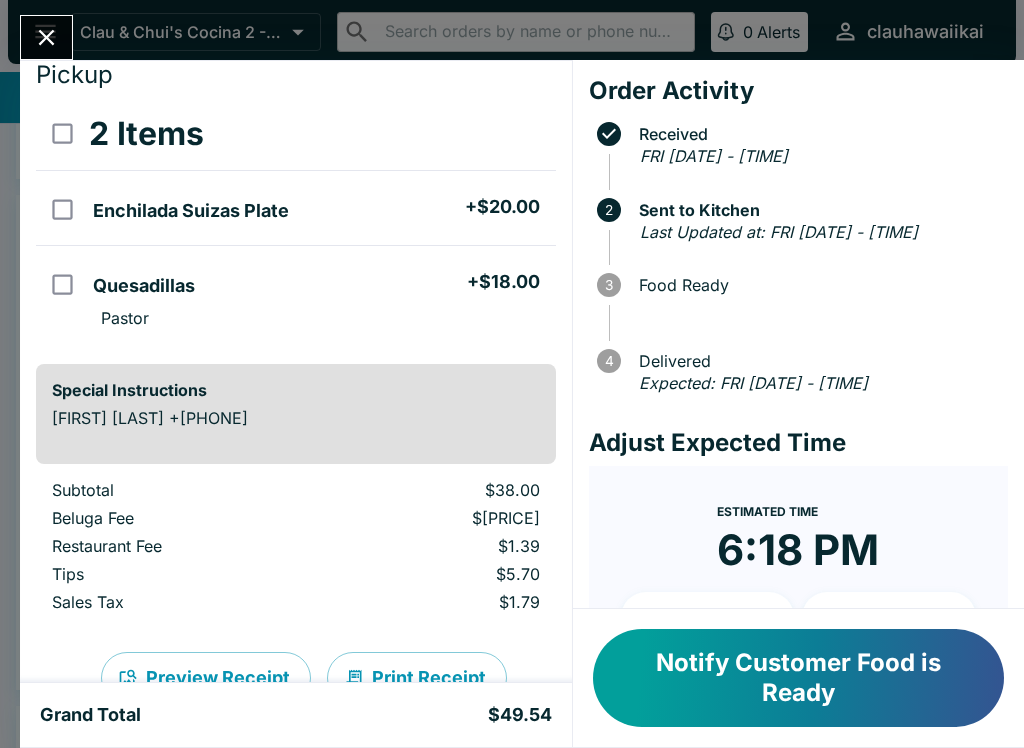 scroll, scrollTop: 65, scrollLeft: 0, axis: vertical 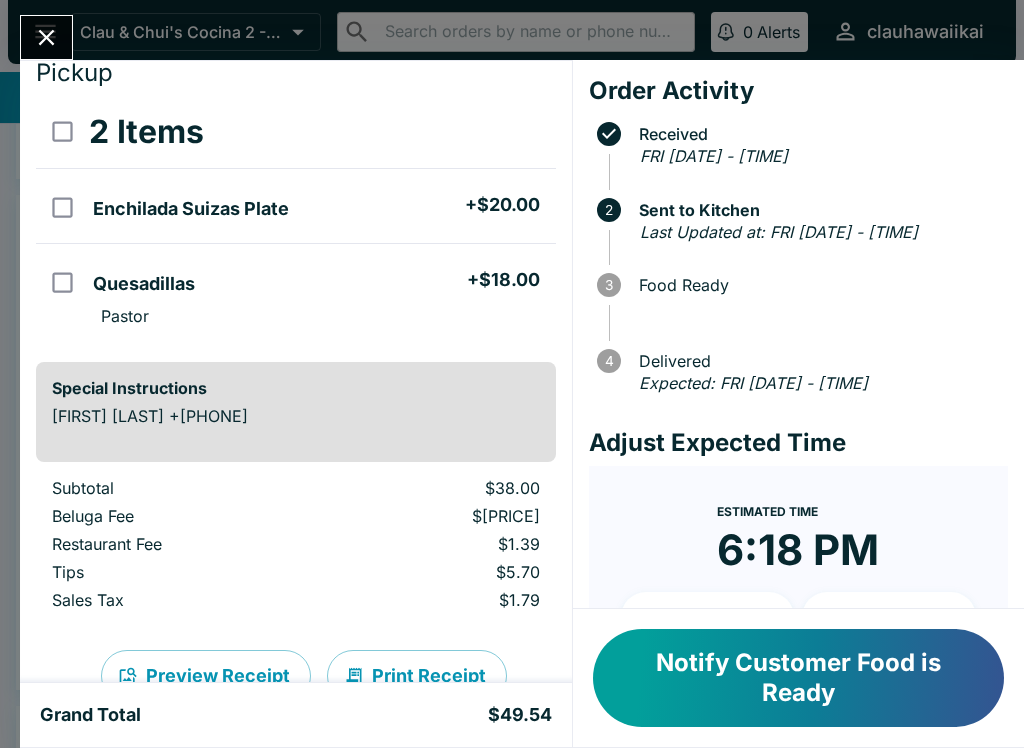 click on "Notify Customer Food is Ready" at bounding box center (798, 678) 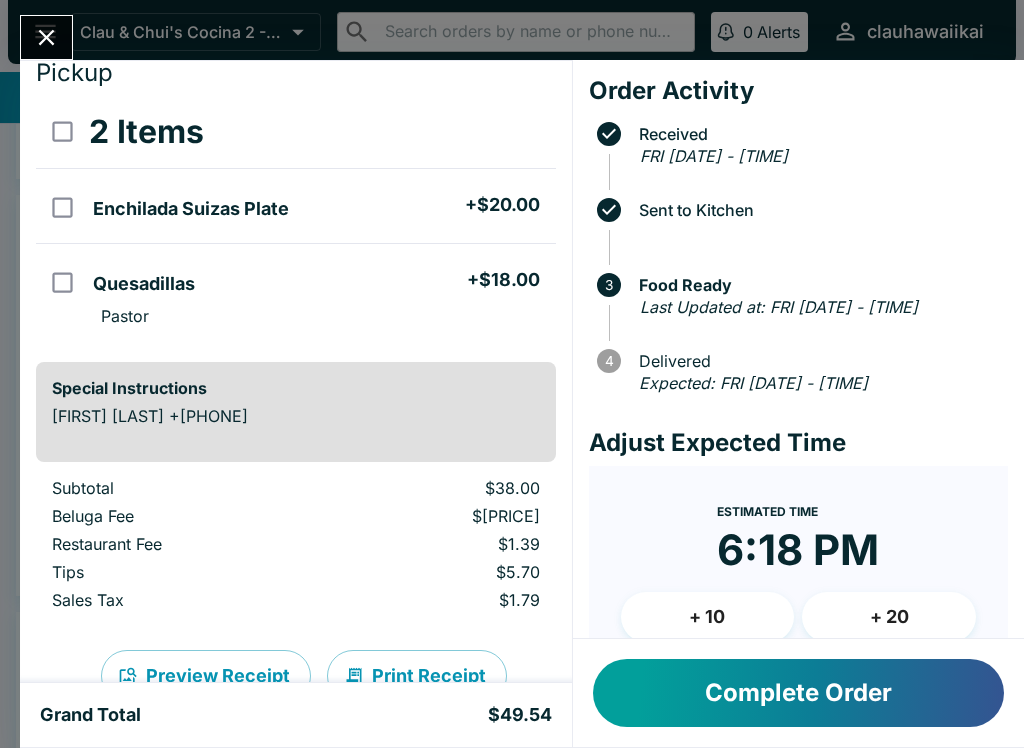 click on "Complete Order" at bounding box center (798, 693) 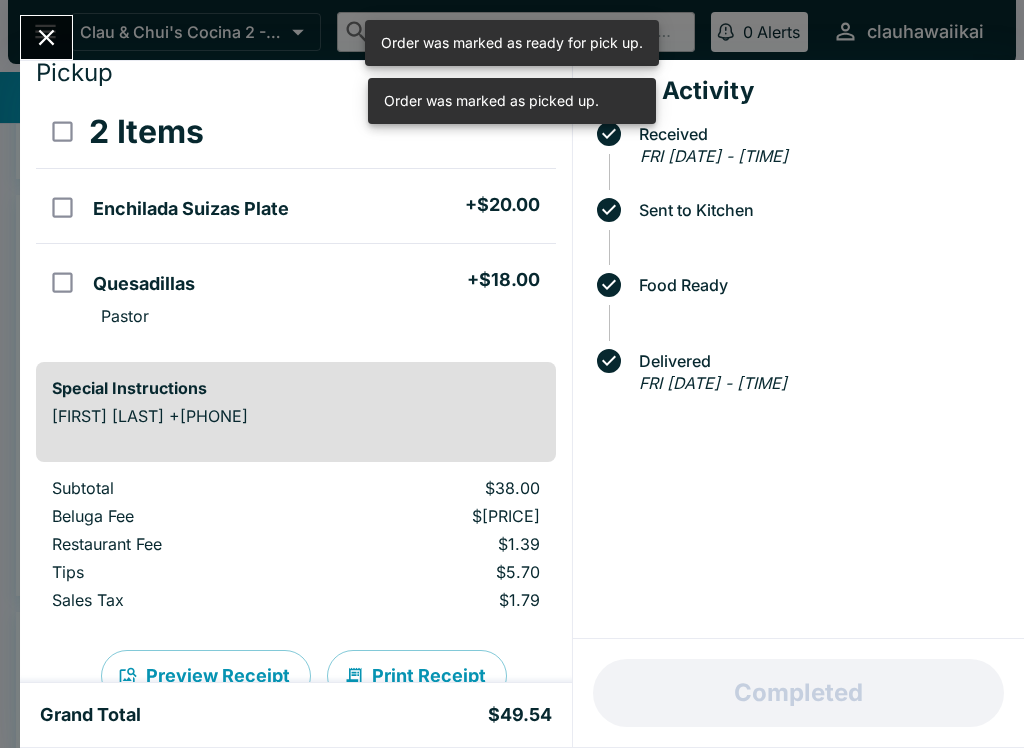 click 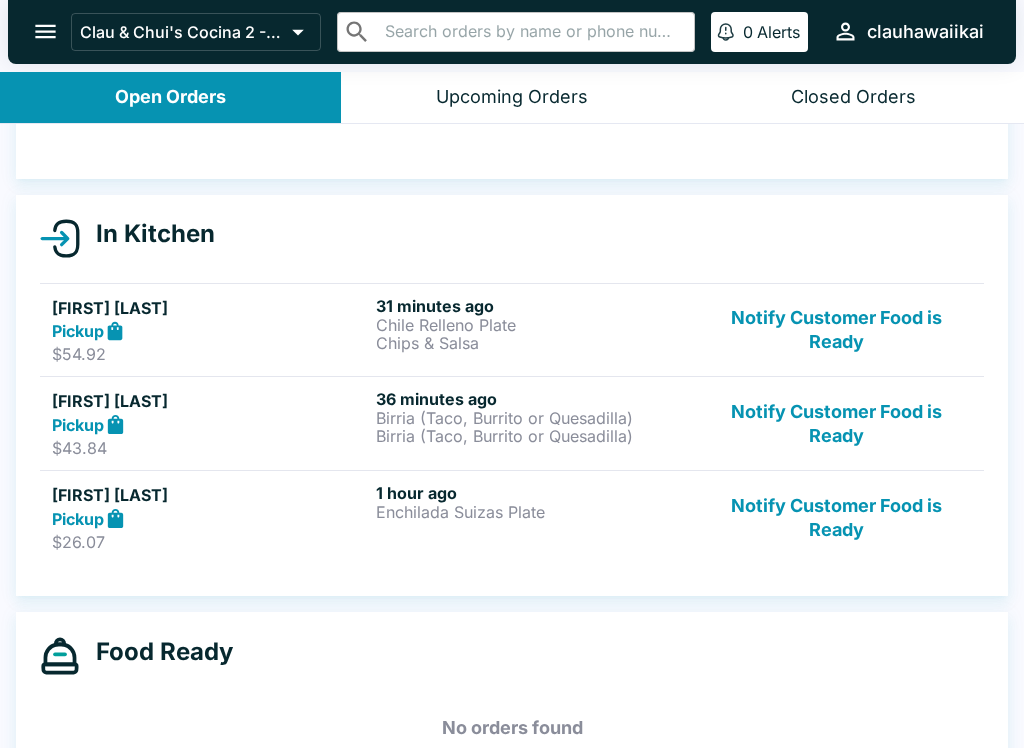 click on "[FIRST] [LAST]" at bounding box center [210, 308] 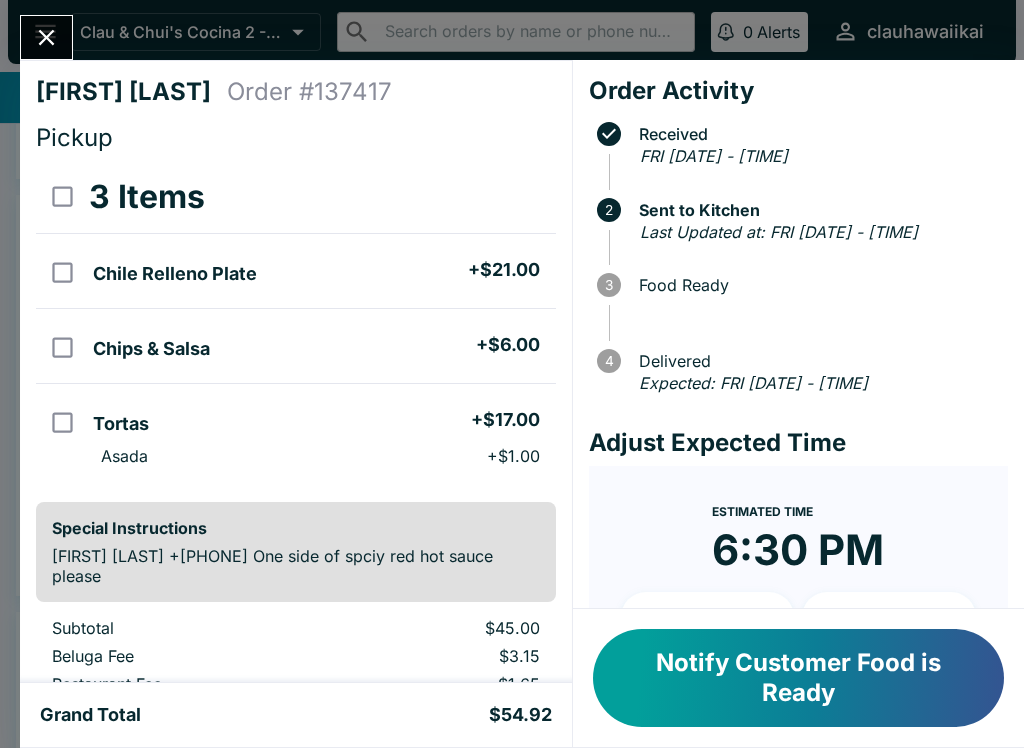 scroll, scrollTop: 0, scrollLeft: 0, axis: both 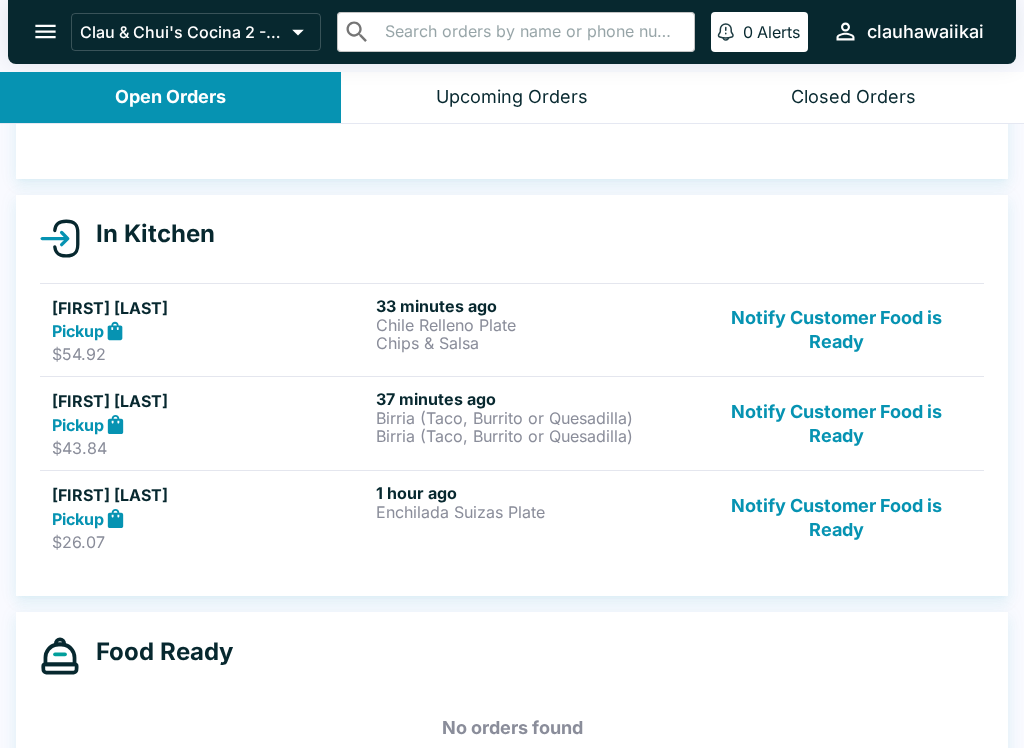 click on "Pickup" at bounding box center [210, 424] 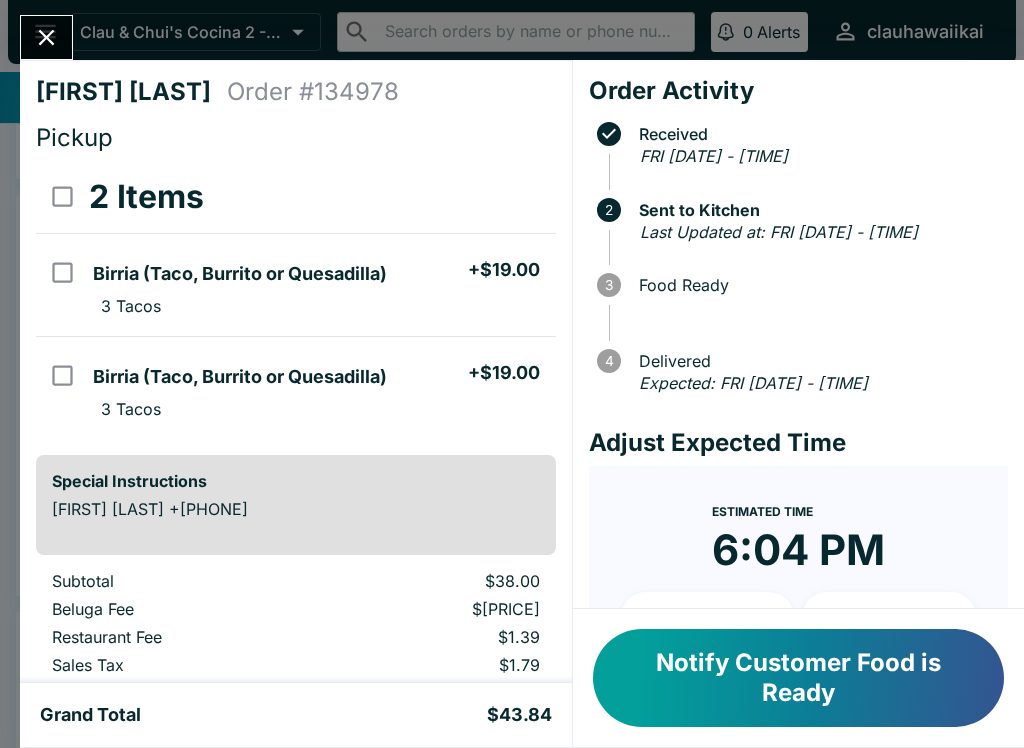 click 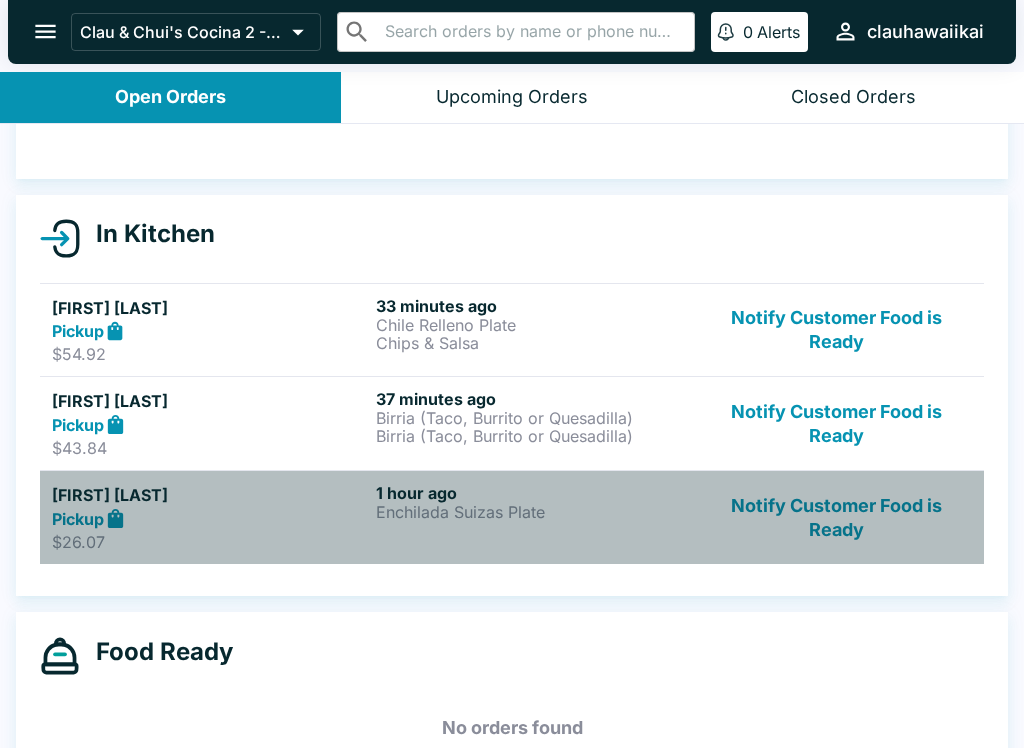 click on "Pickup" at bounding box center (78, 519) 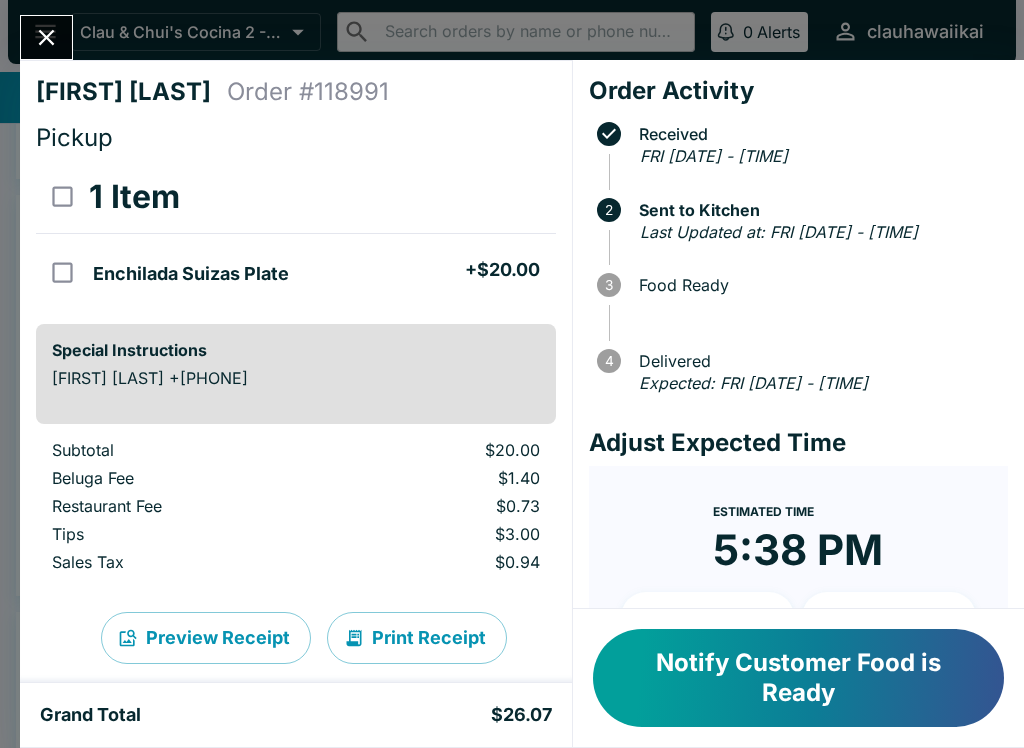 click on "Restaurant Fee" at bounding box center (181, 510) 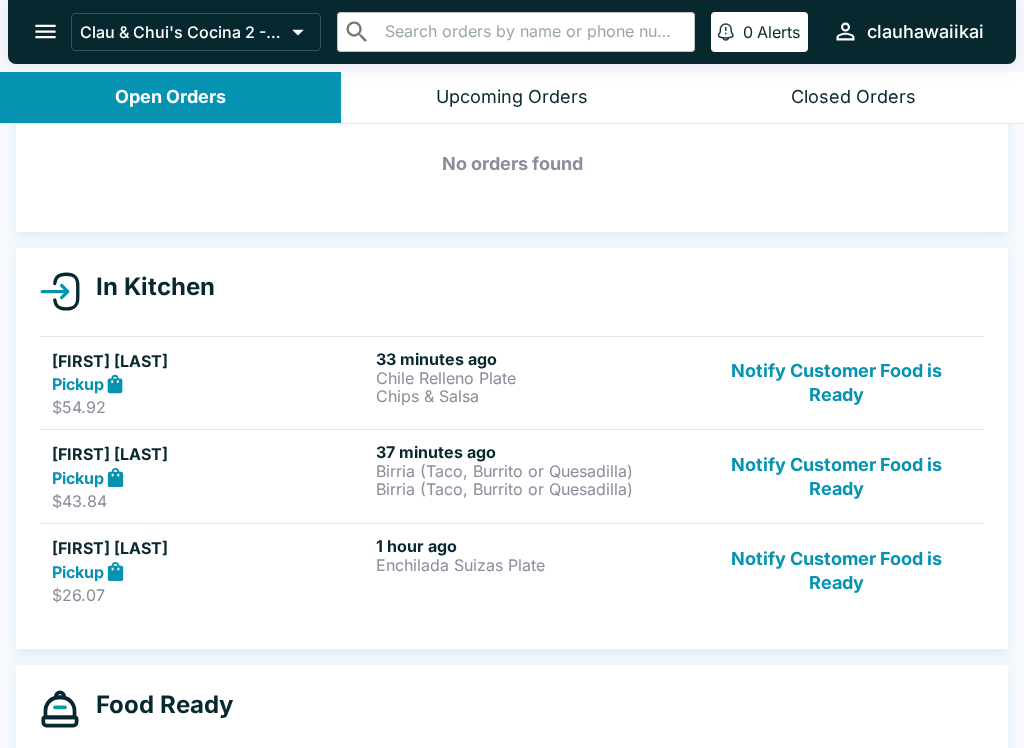 scroll, scrollTop: 91, scrollLeft: 0, axis: vertical 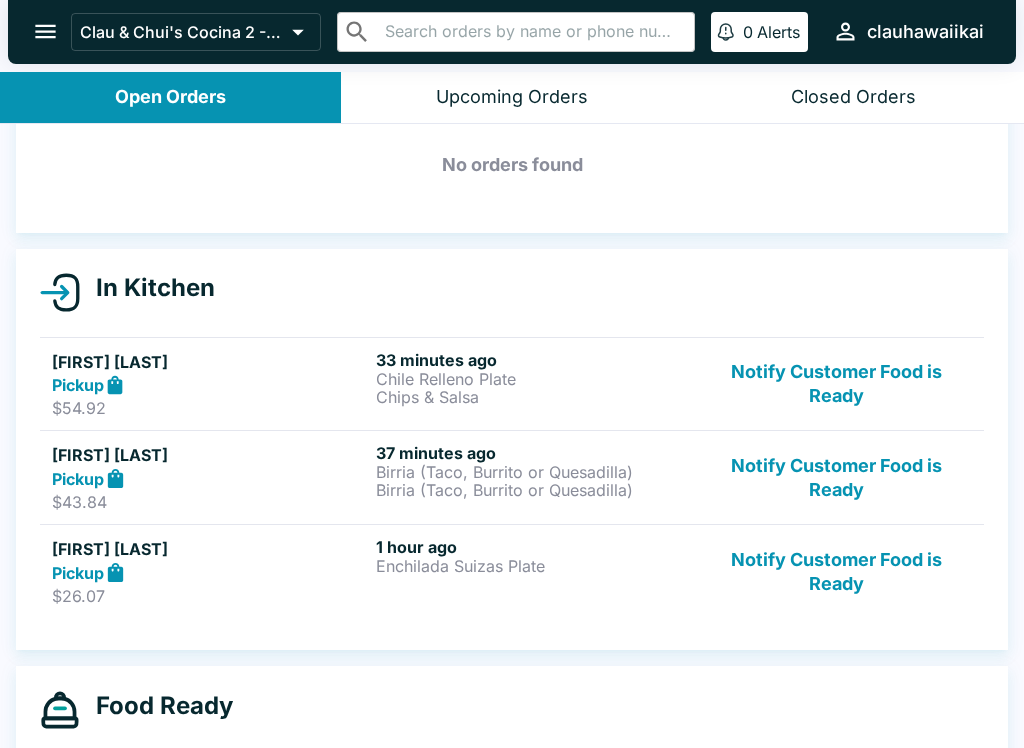click on "[FIRST] [LAST]" at bounding box center [210, 362] 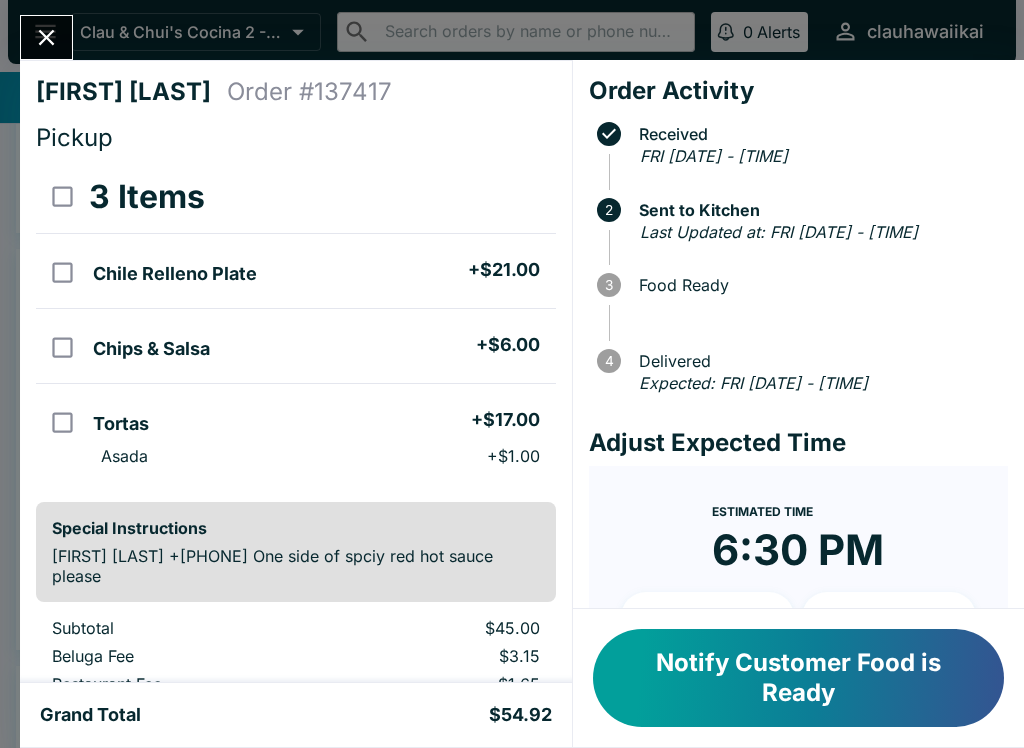 click 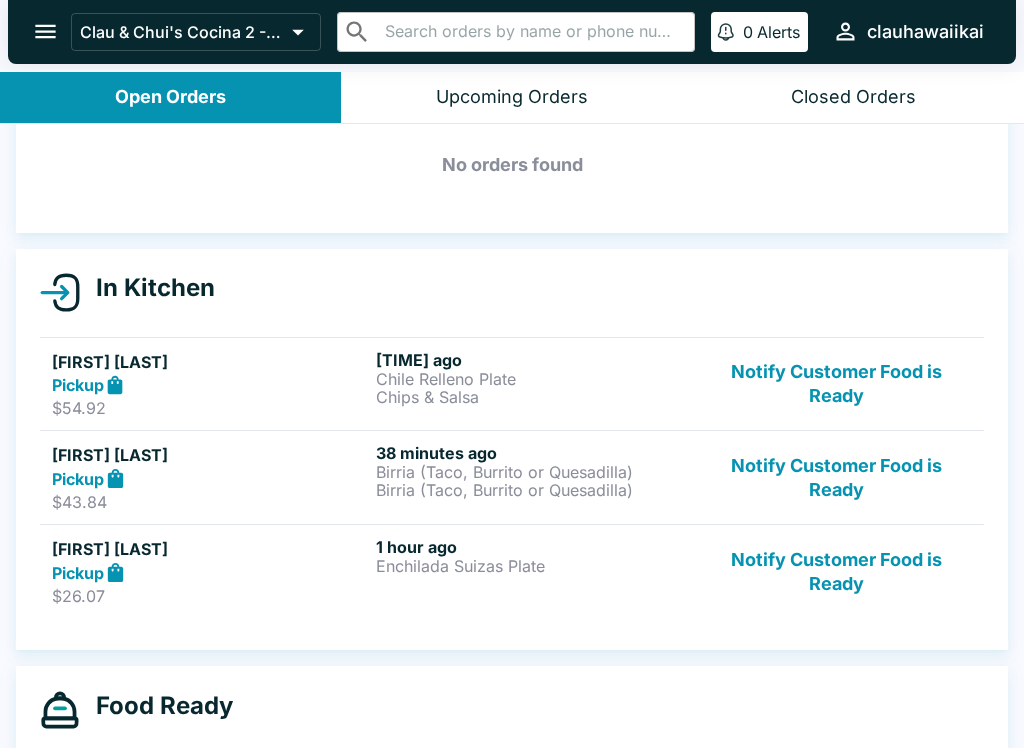 click on "$43.84" at bounding box center (210, 502) 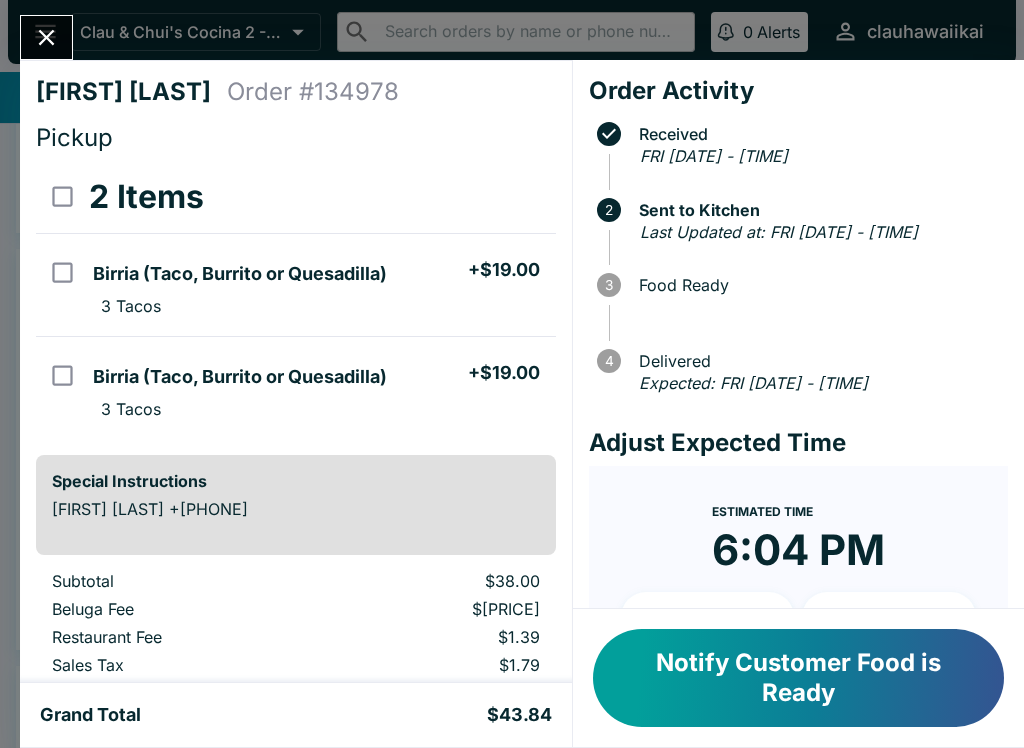 click at bounding box center (46, 37) 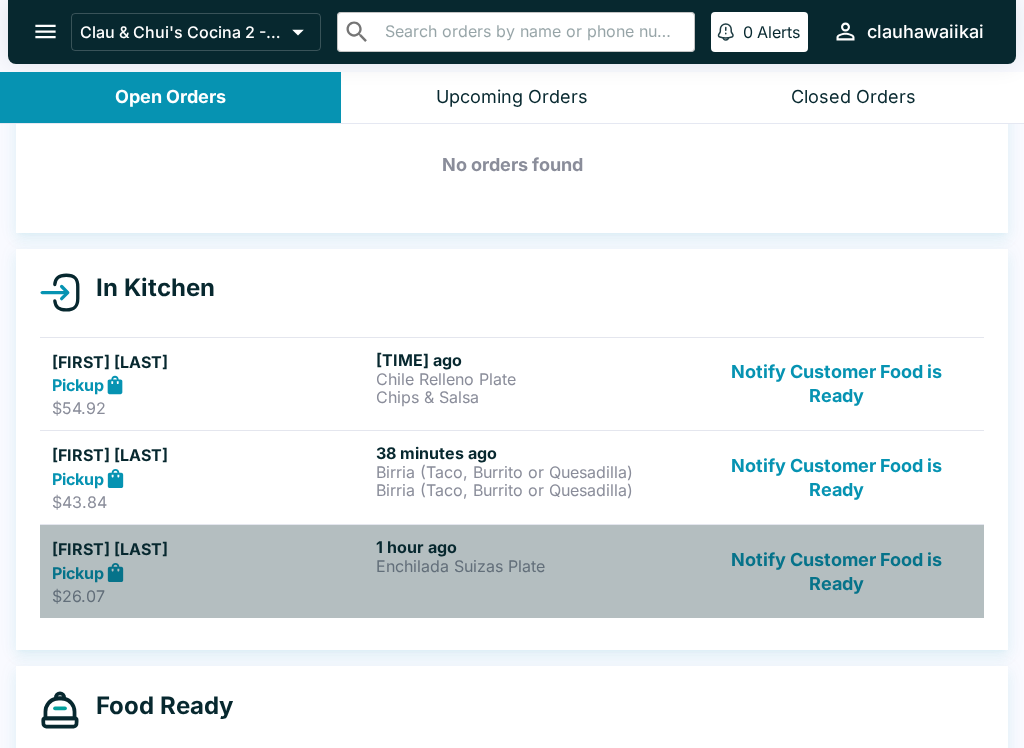 click on "Pickup" at bounding box center (78, 573) 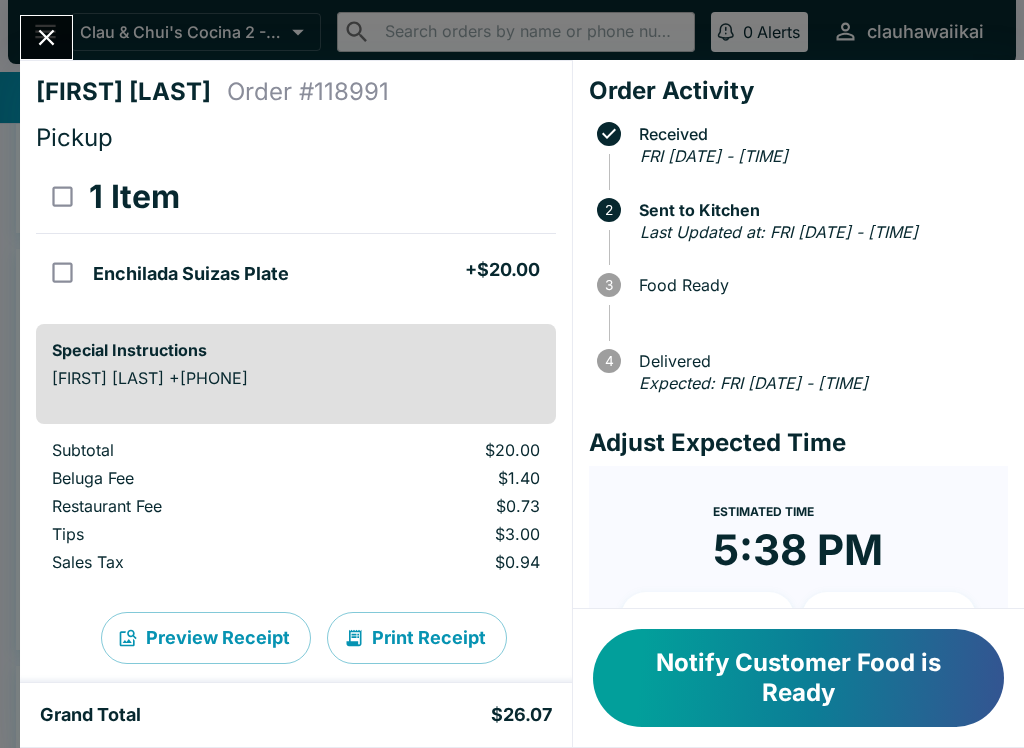 click 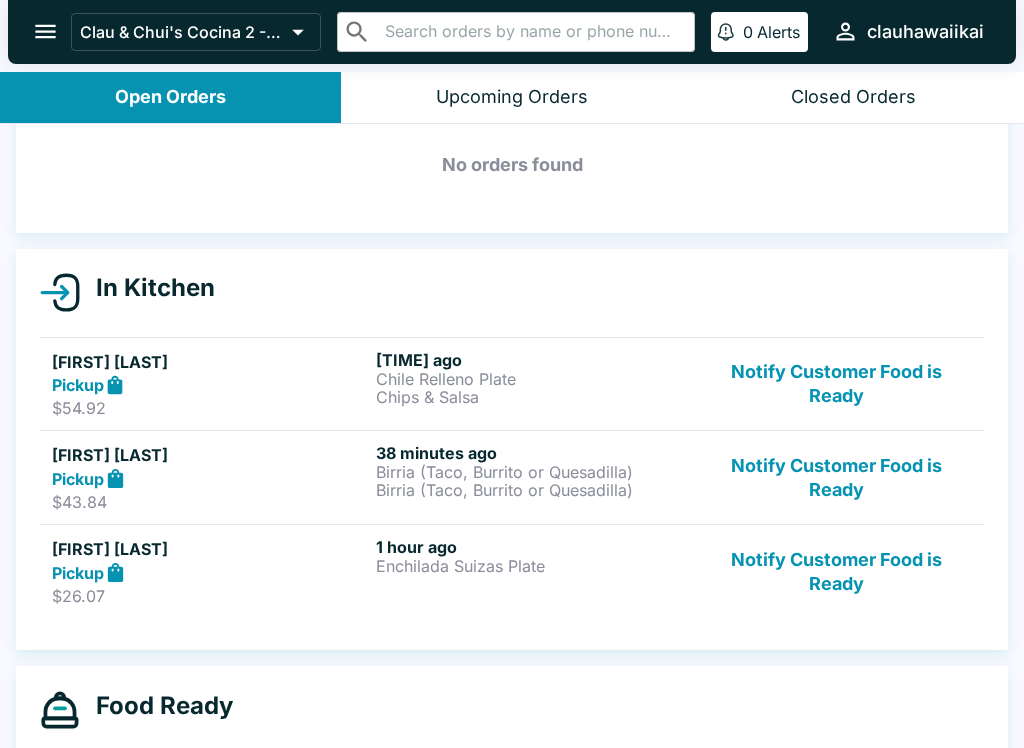 click on "$54.92" at bounding box center [210, 408] 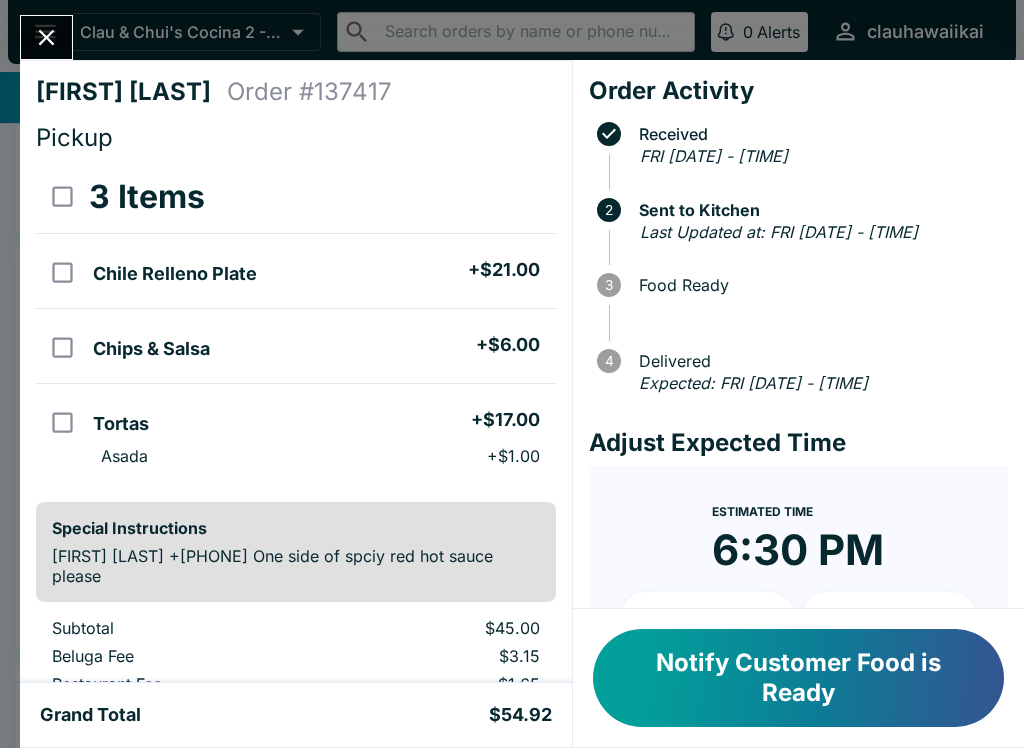 click at bounding box center (46, 37) 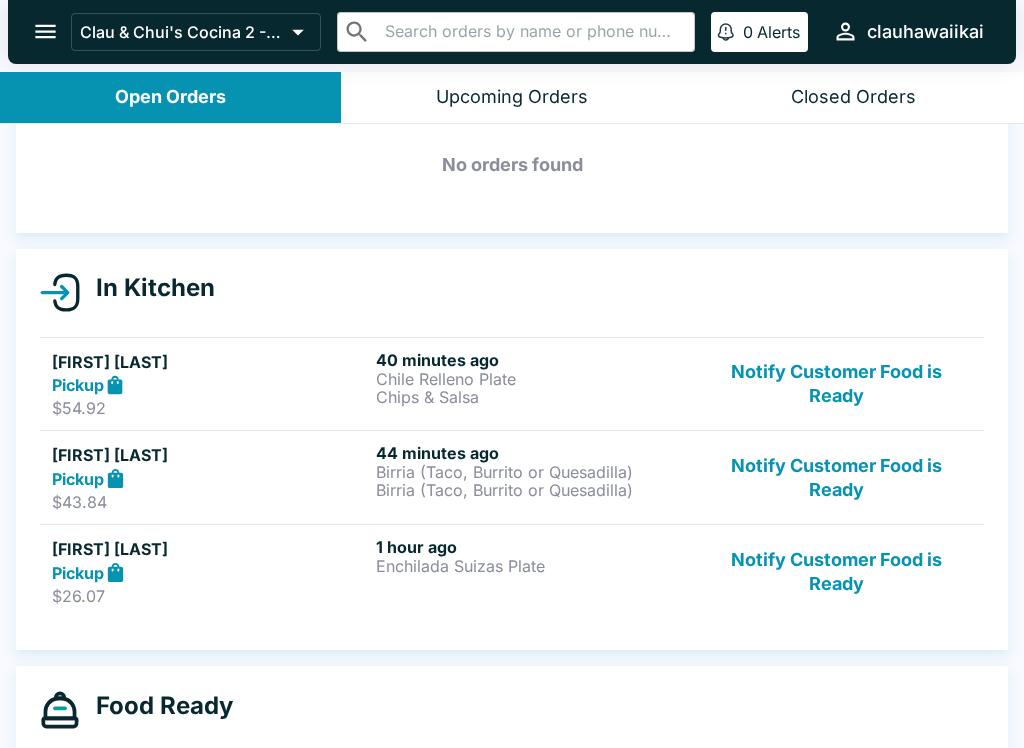 click on "[FIRST] [LAST] Pickup $[PRICE] [TIME] ago [ITEM] [ITEM] Notify Customer Food is Ready" at bounding box center [512, 384] 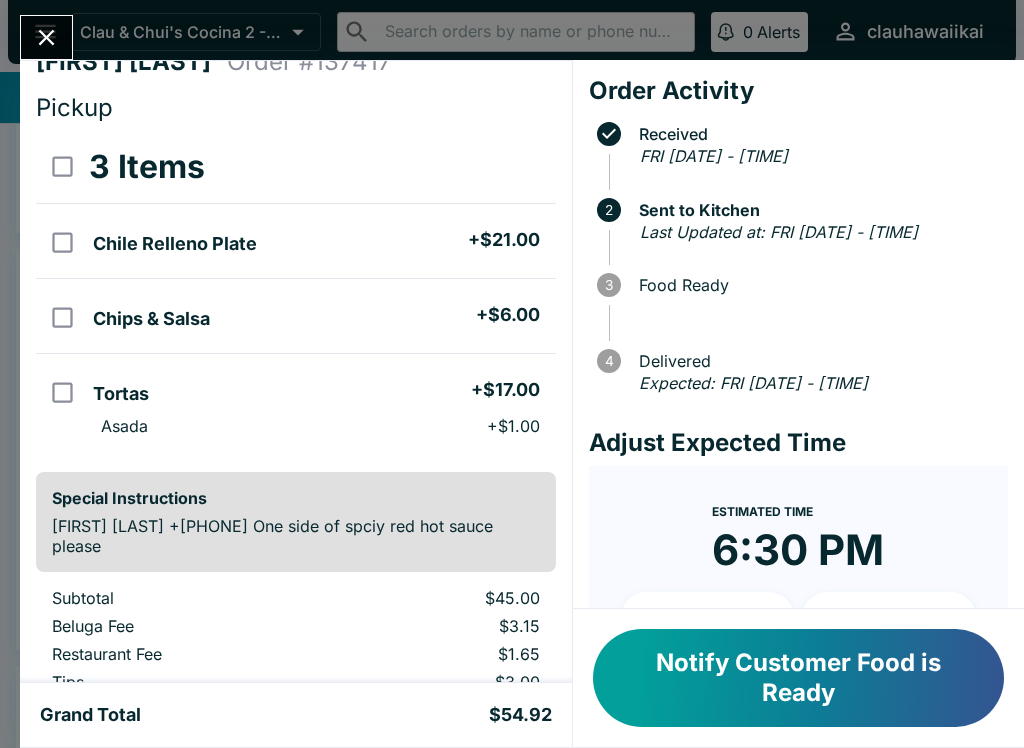 scroll, scrollTop: 32, scrollLeft: 0, axis: vertical 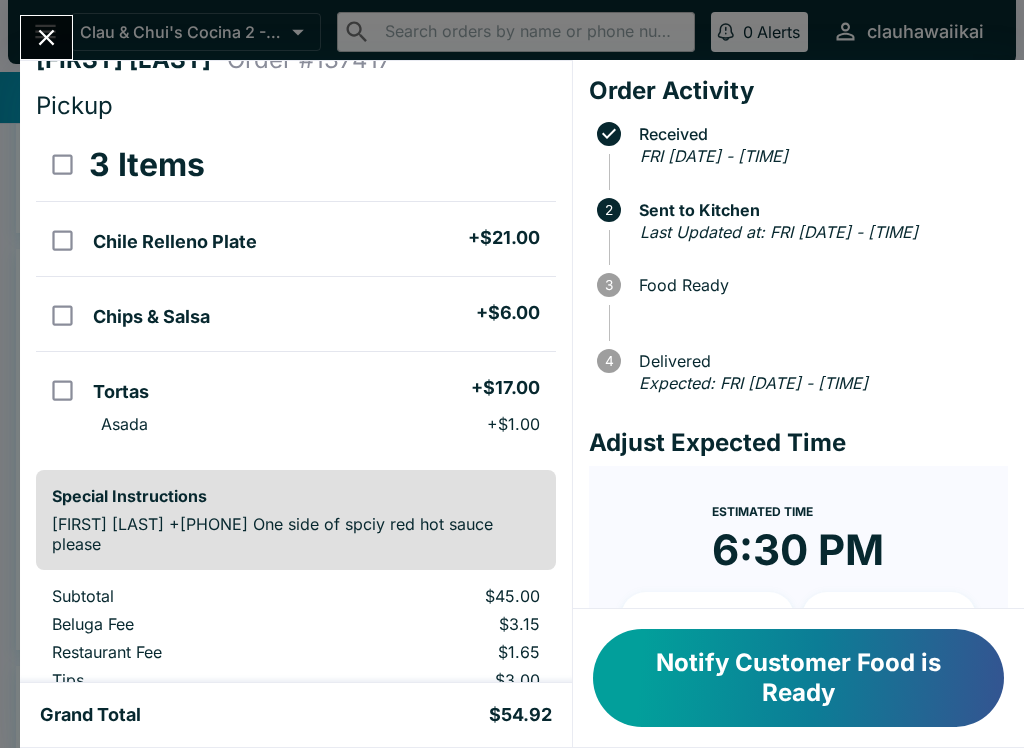 click 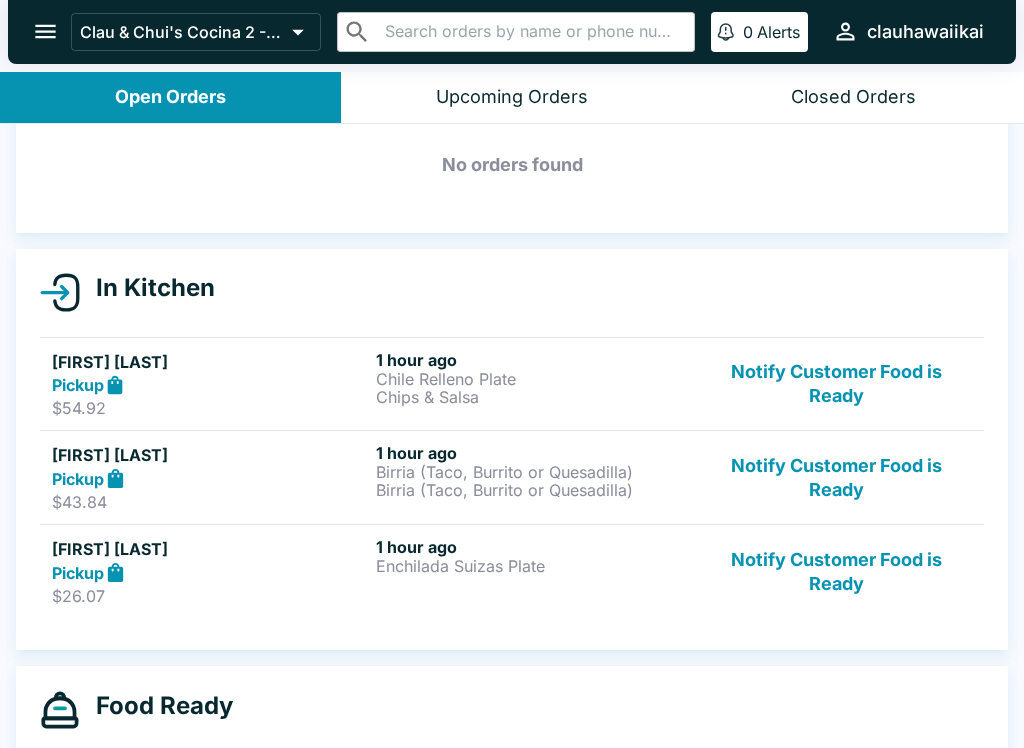 click on "Pickup" at bounding box center [78, 479] 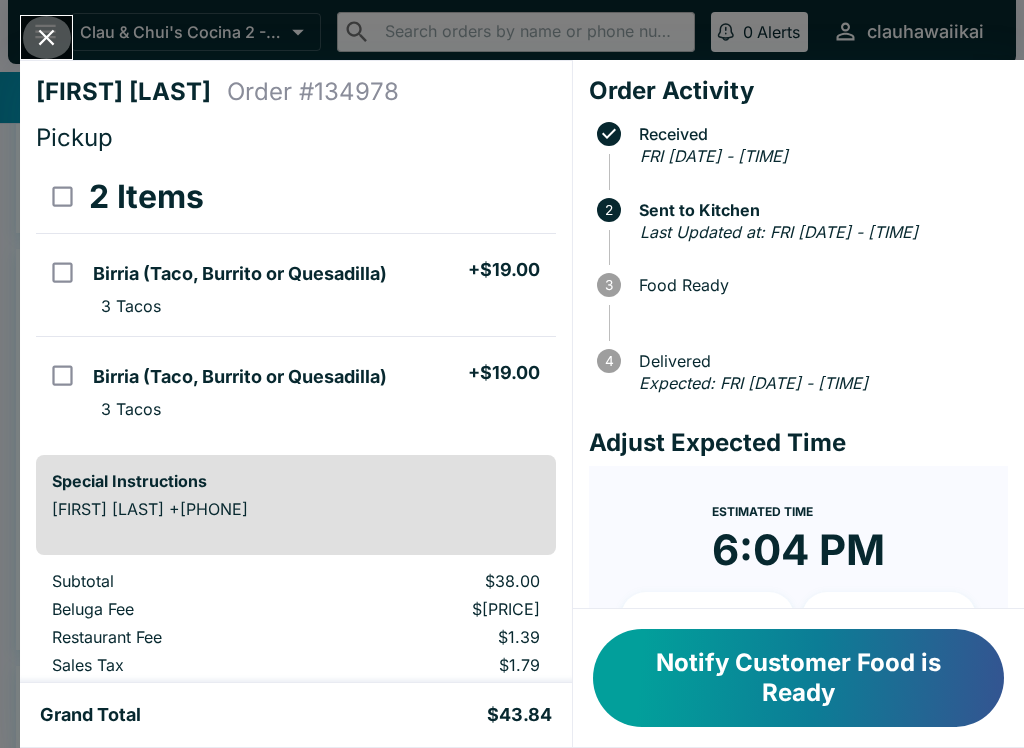 click 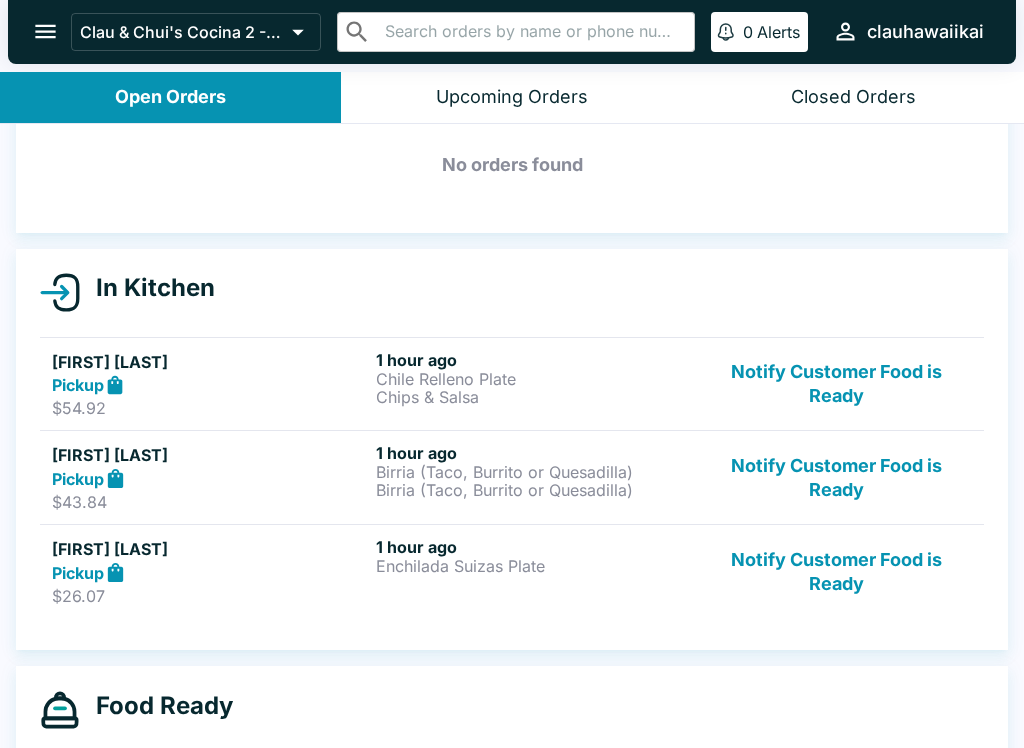 click on "[FIRST] [LAST]" at bounding box center [210, 549] 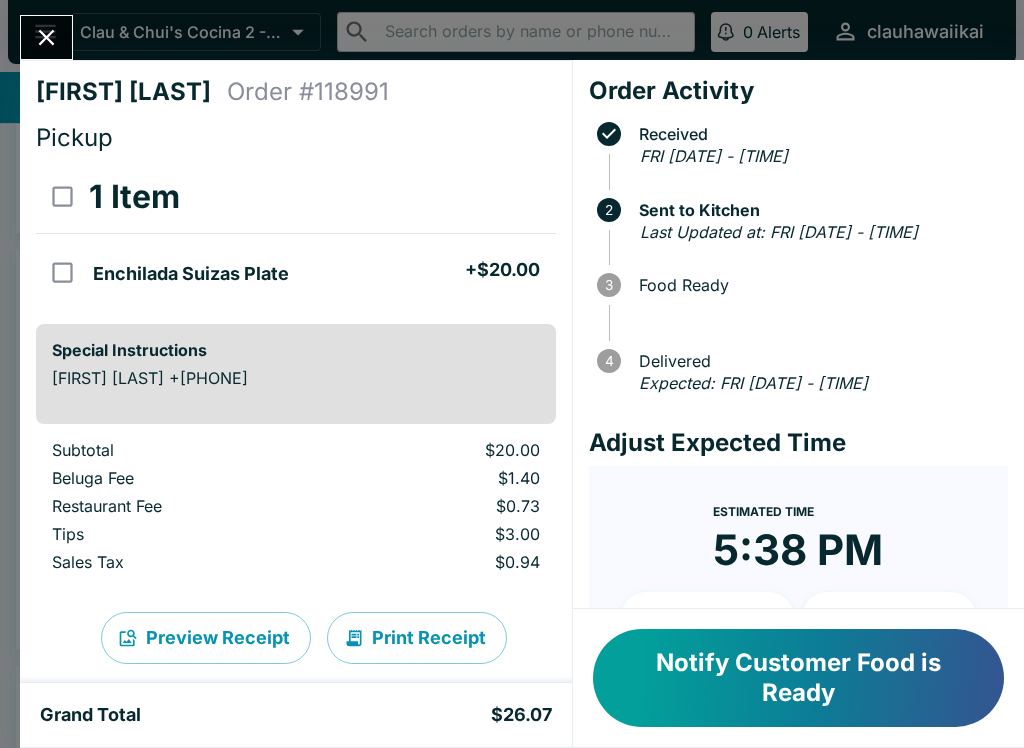 click 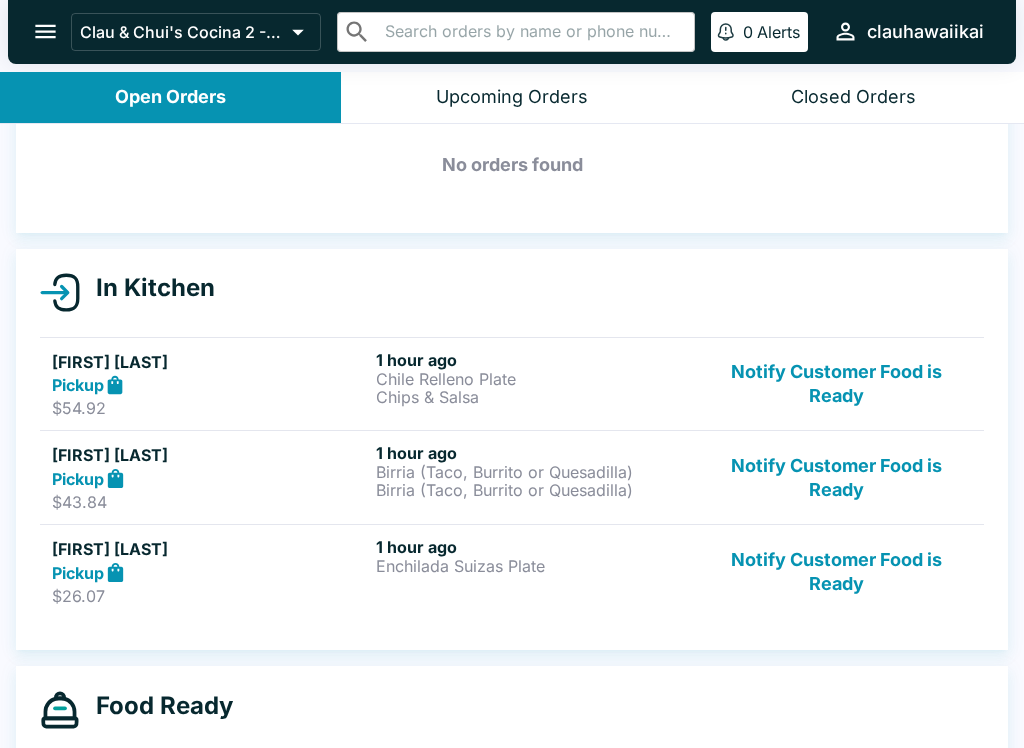 click on "$54.92" at bounding box center (210, 408) 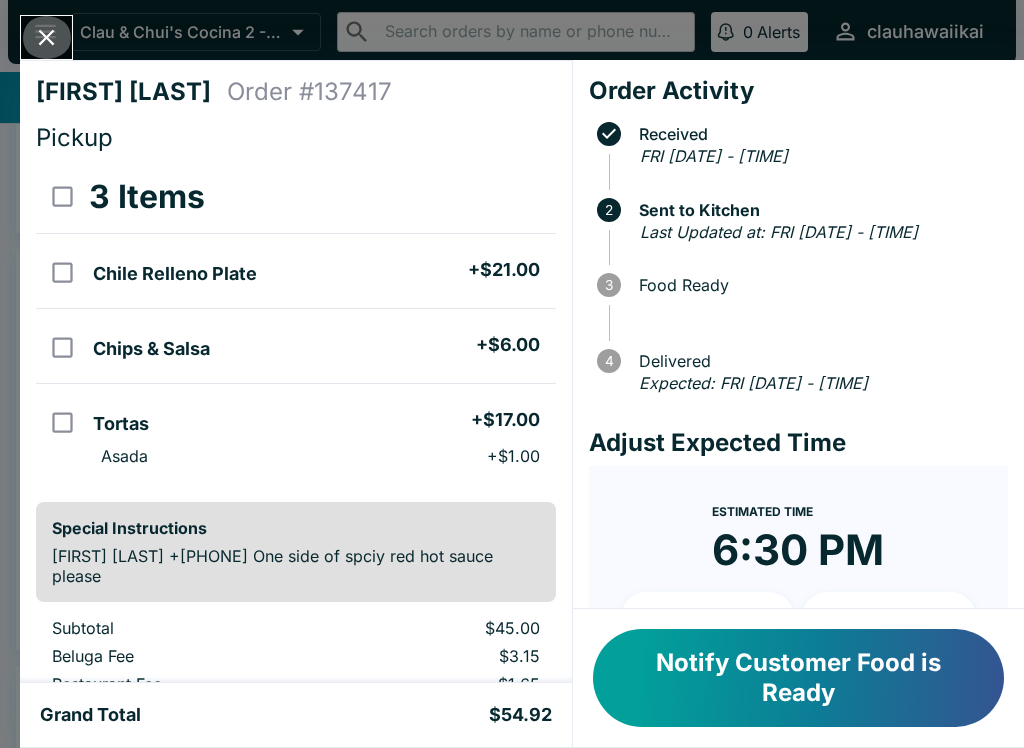 click 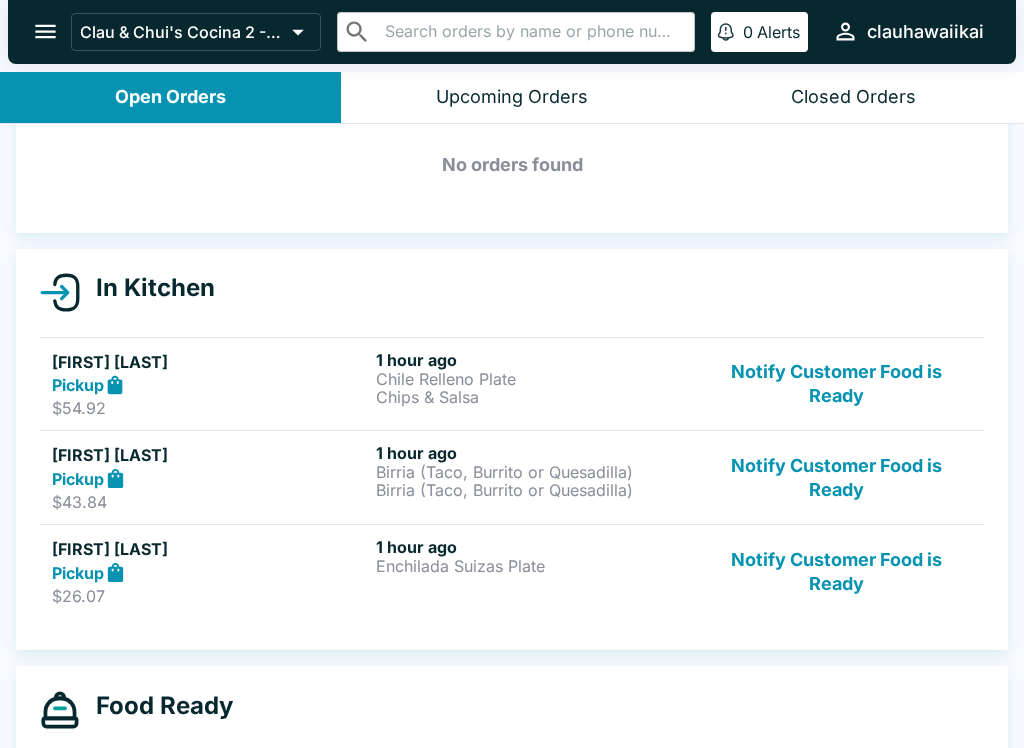 click on "Notify Customer Food is Ready" at bounding box center (836, 477) 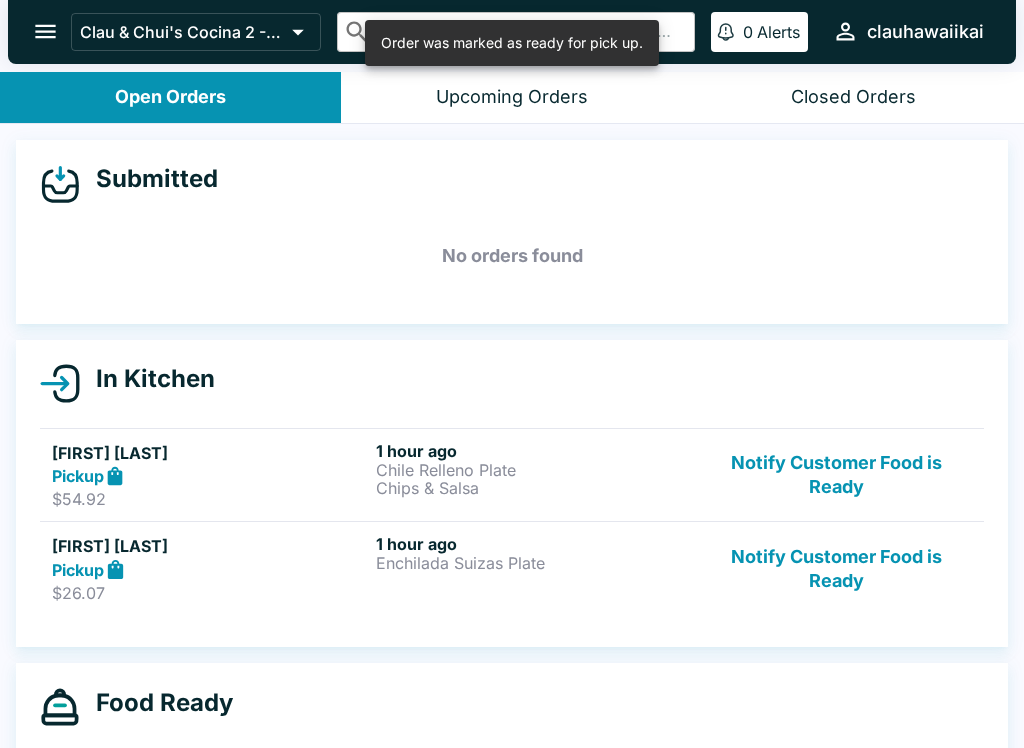 scroll, scrollTop: 0, scrollLeft: 0, axis: both 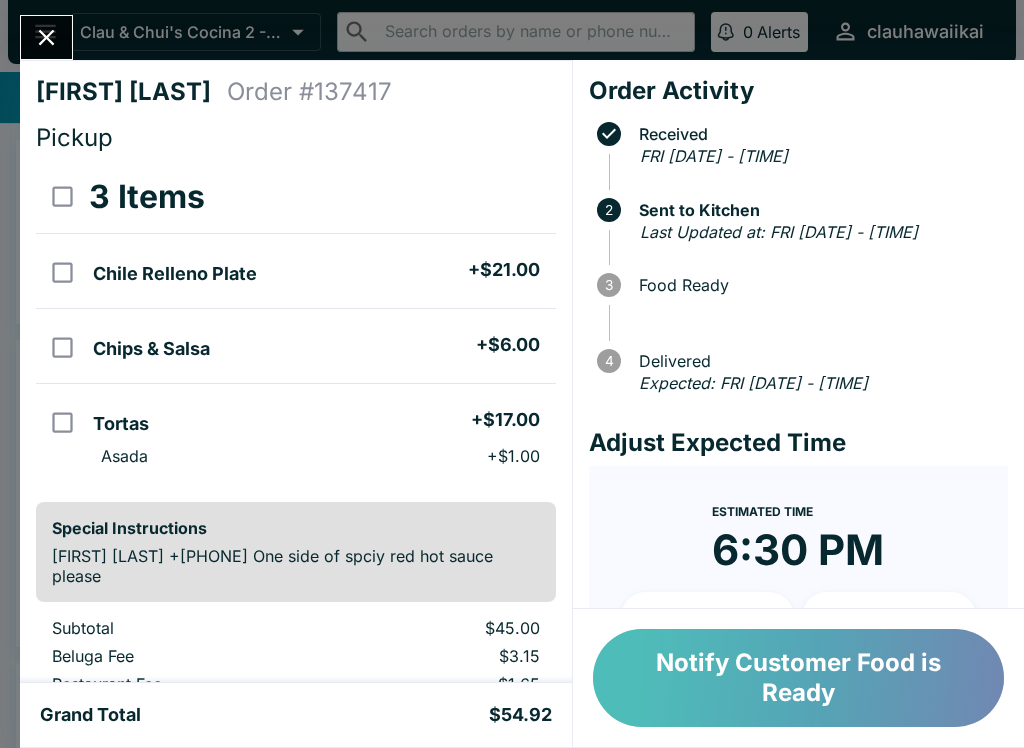 click on "Notify Customer Food is Ready" at bounding box center (798, 678) 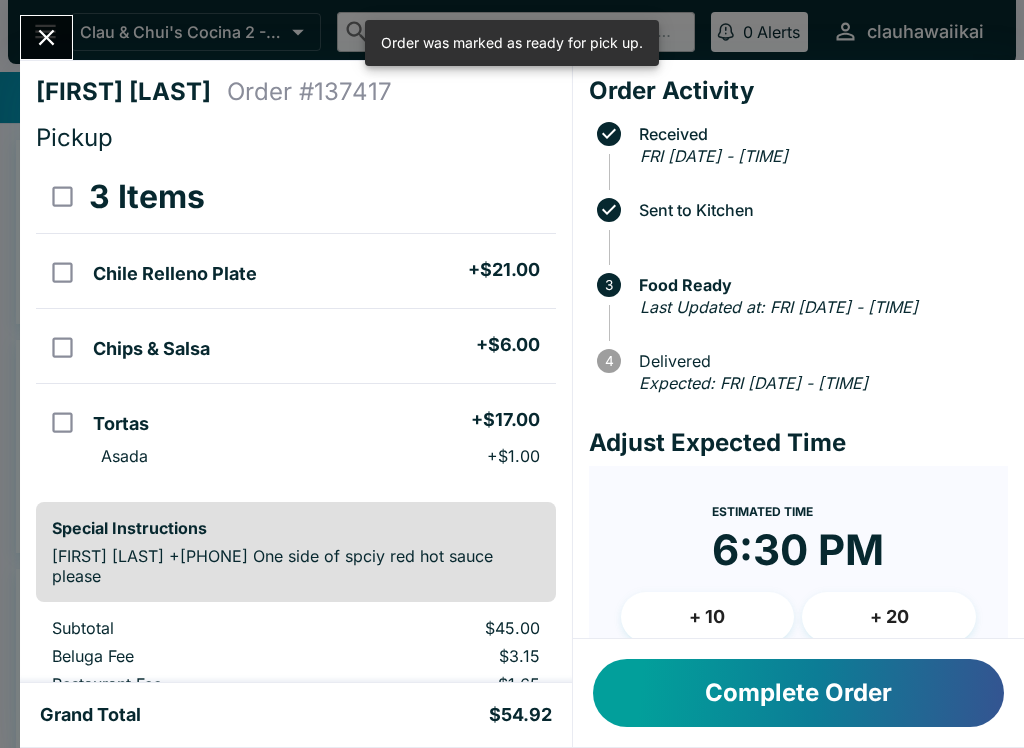 click on "Complete Order" at bounding box center (798, 693) 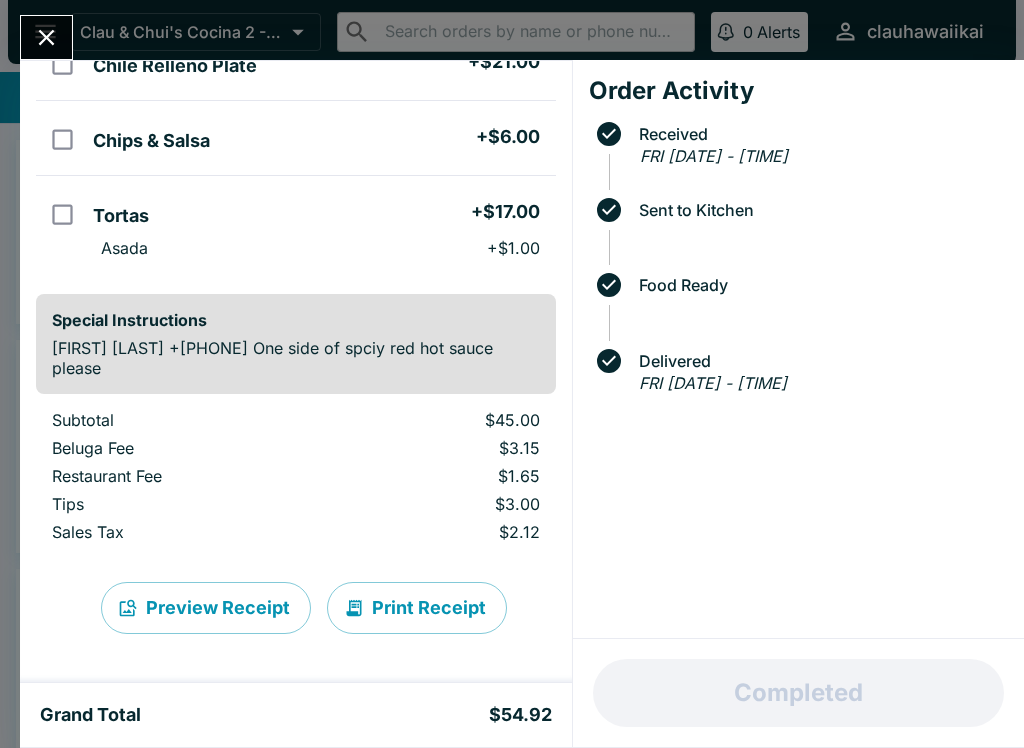 scroll, scrollTop: 208, scrollLeft: 0, axis: vertical 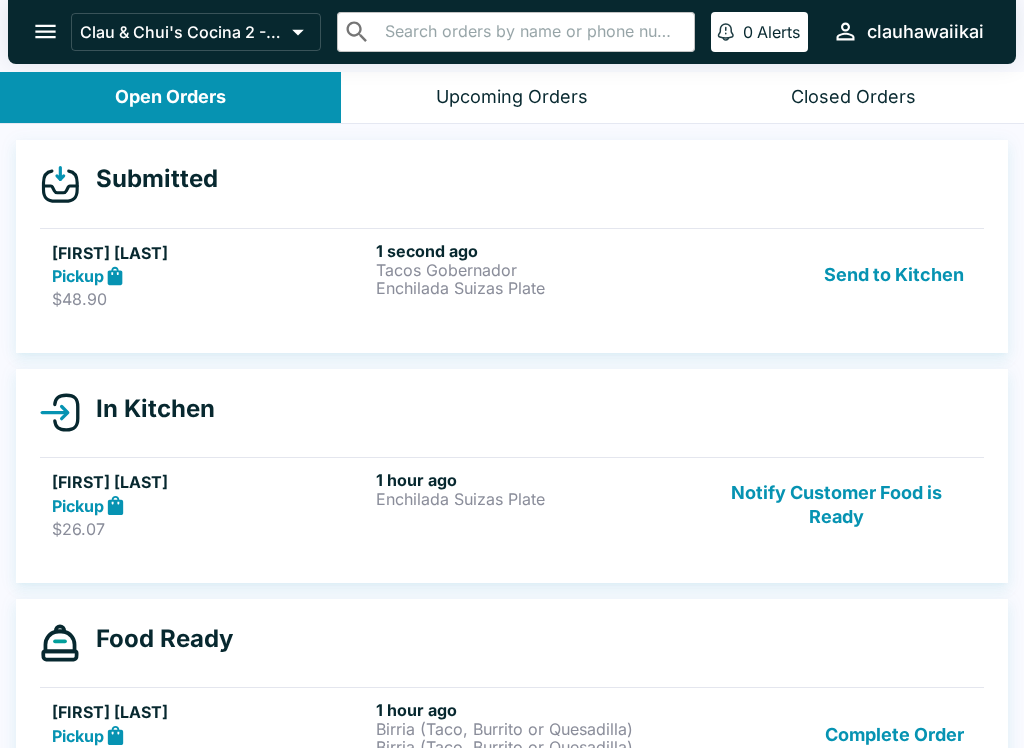 click on "[FIRST] [LAST] Pickup $[PRICE] [TIME] ago [ITEM] [ITEM] Send to Kitchen" at bounding box center [512, 275] 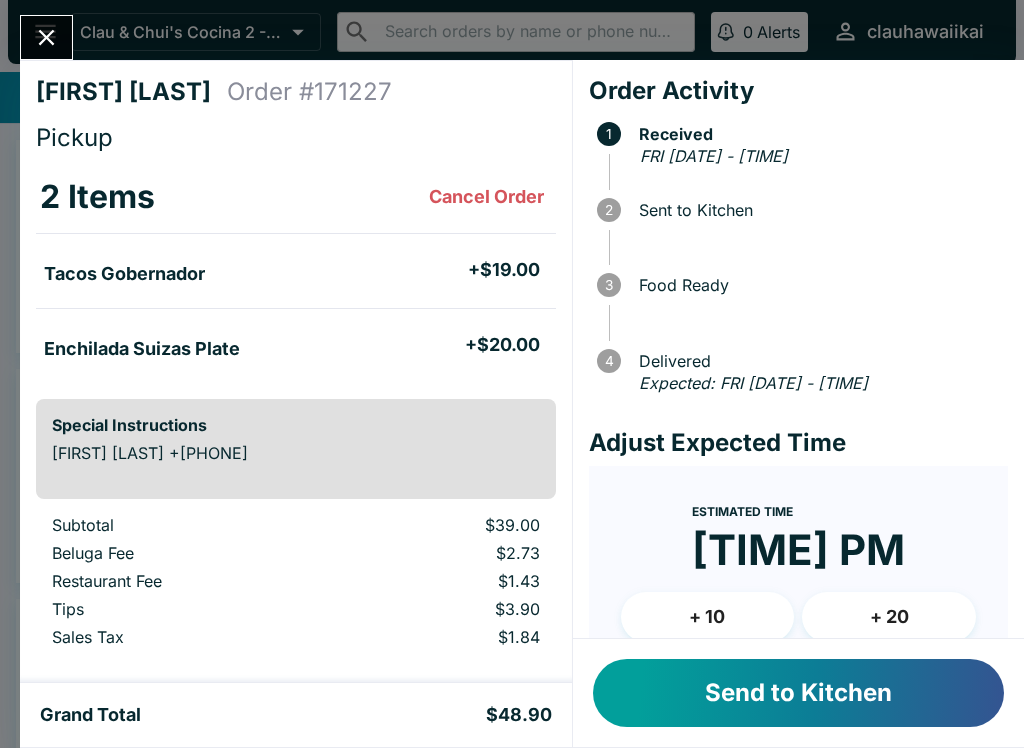 click on "Tacos Gobernador" at bounding box center (124, 274) 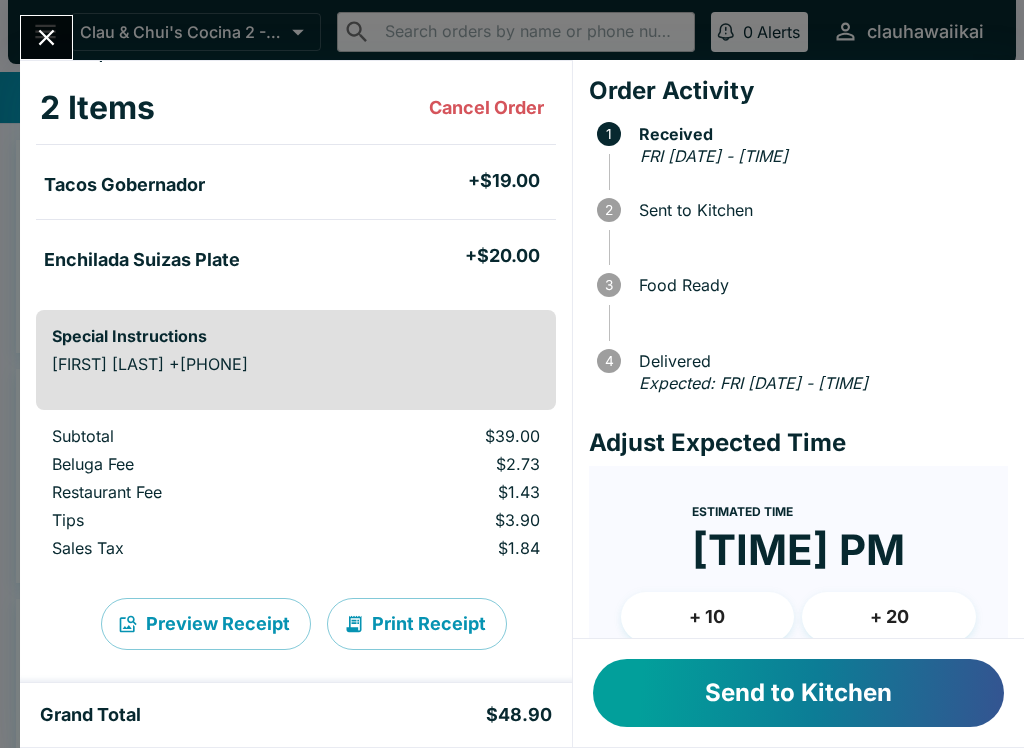 scroll, scrollTop: 97, scrollLeft: 0, axis: vertical 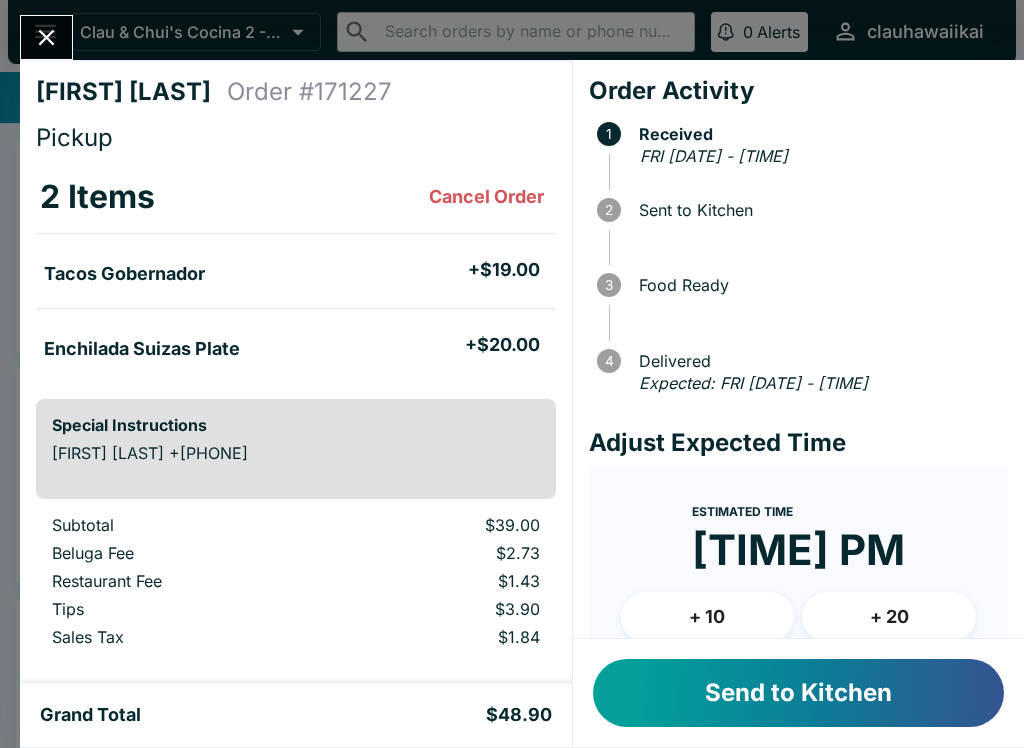 click 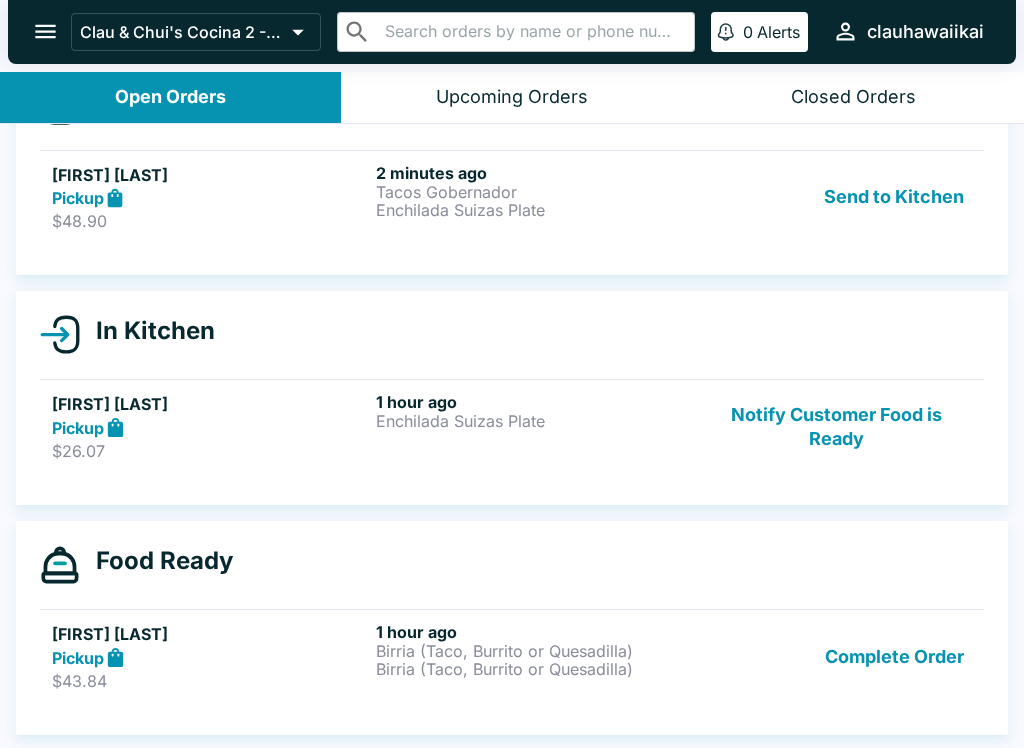 scroll, scrollTop: 78, scrollLeft: 0, axis: vertical 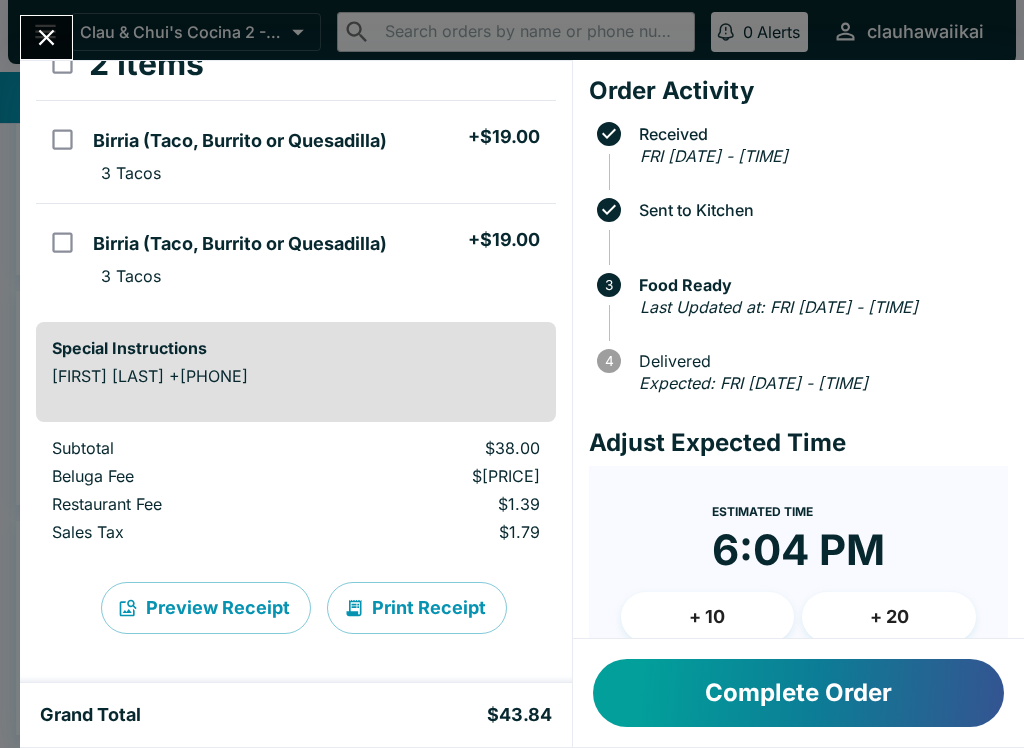 click on "Complete Order" at bounding box center (798, 693) 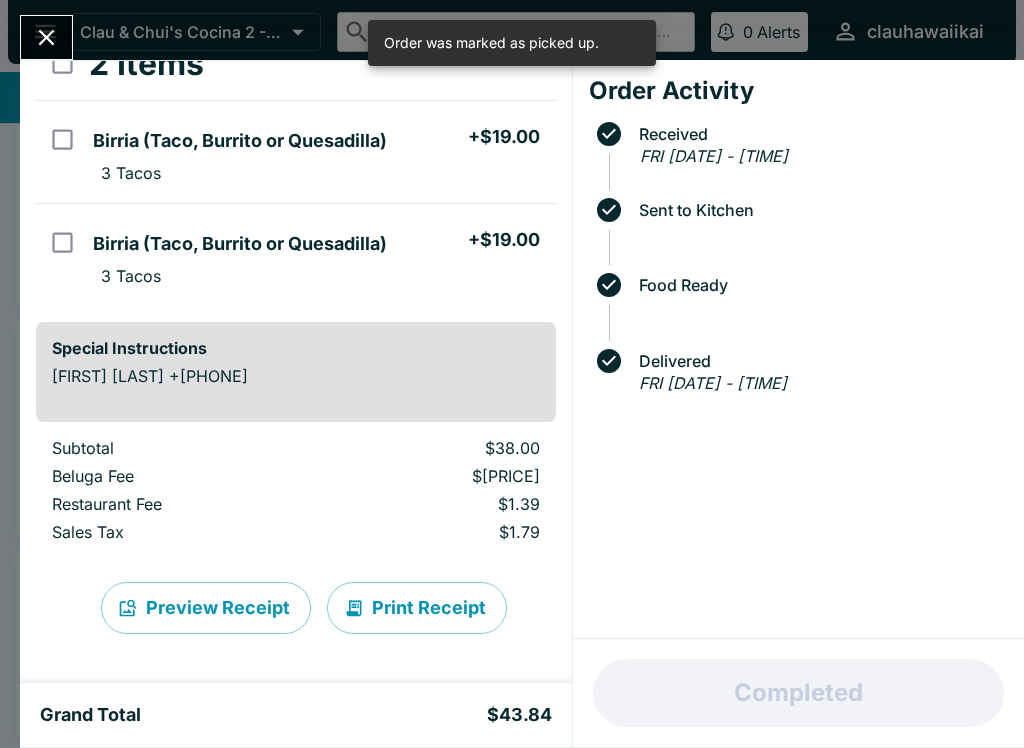click 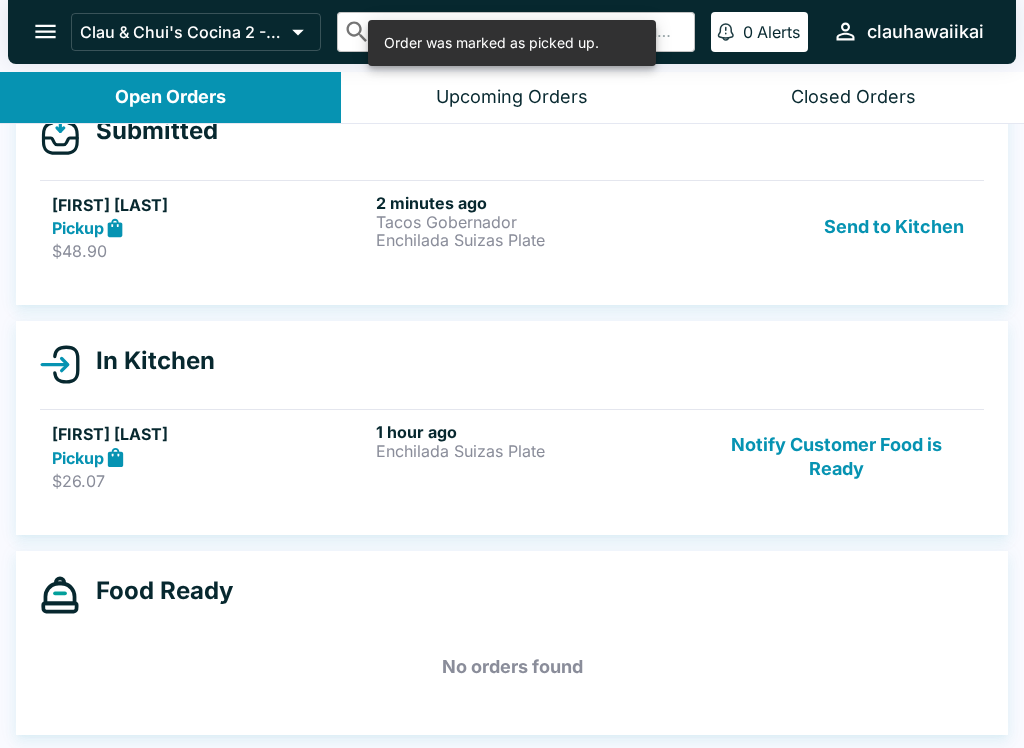 click on "[TIME] ago [ITEM]" at bounding box center (534, 456) 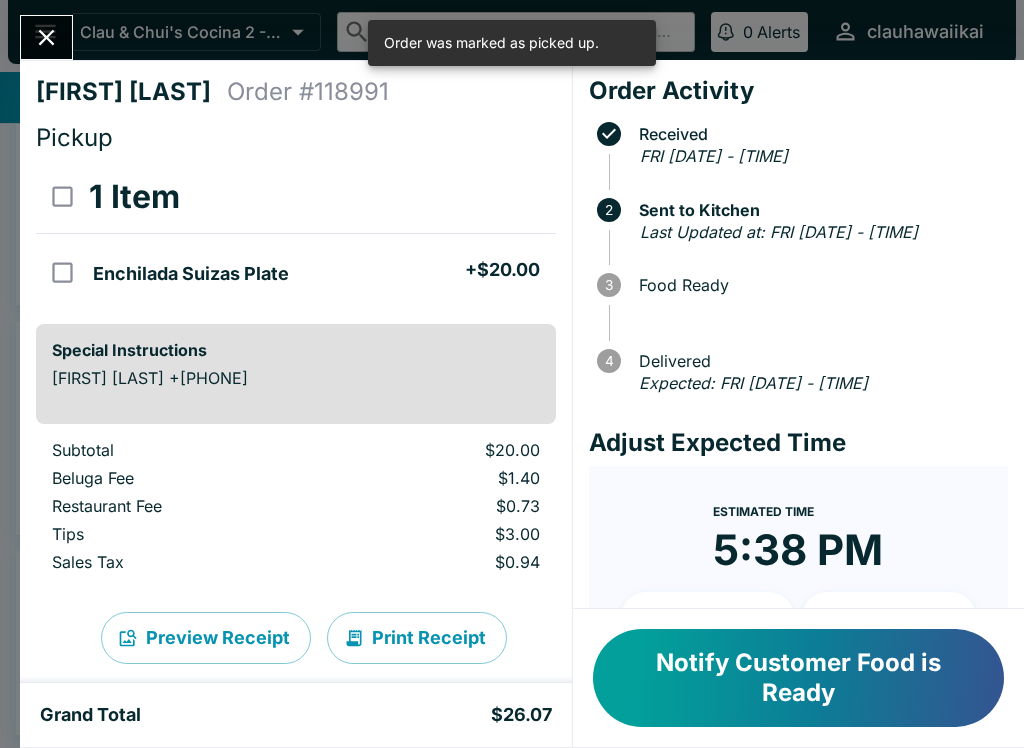 click on "Notify Customer Food is Ready" at bounding box center [798, 678] 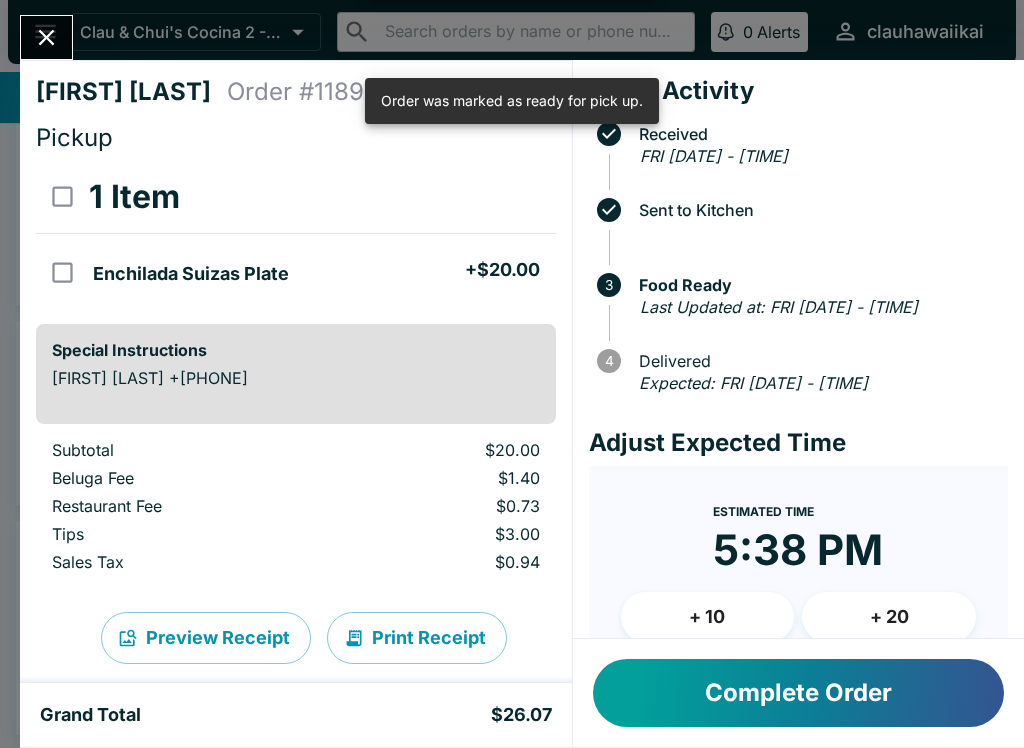 click on "Complete Order" at bounding box center (798, 693) 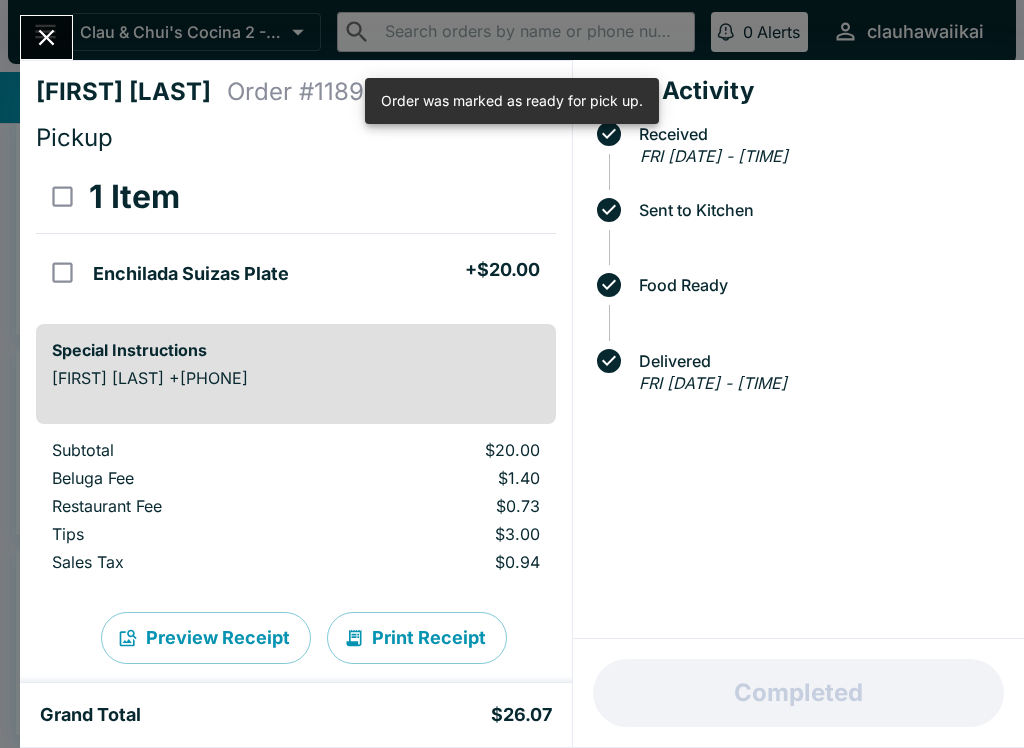 scroll, scrollTop: 18, scrollLeft: 0, axis: vertical 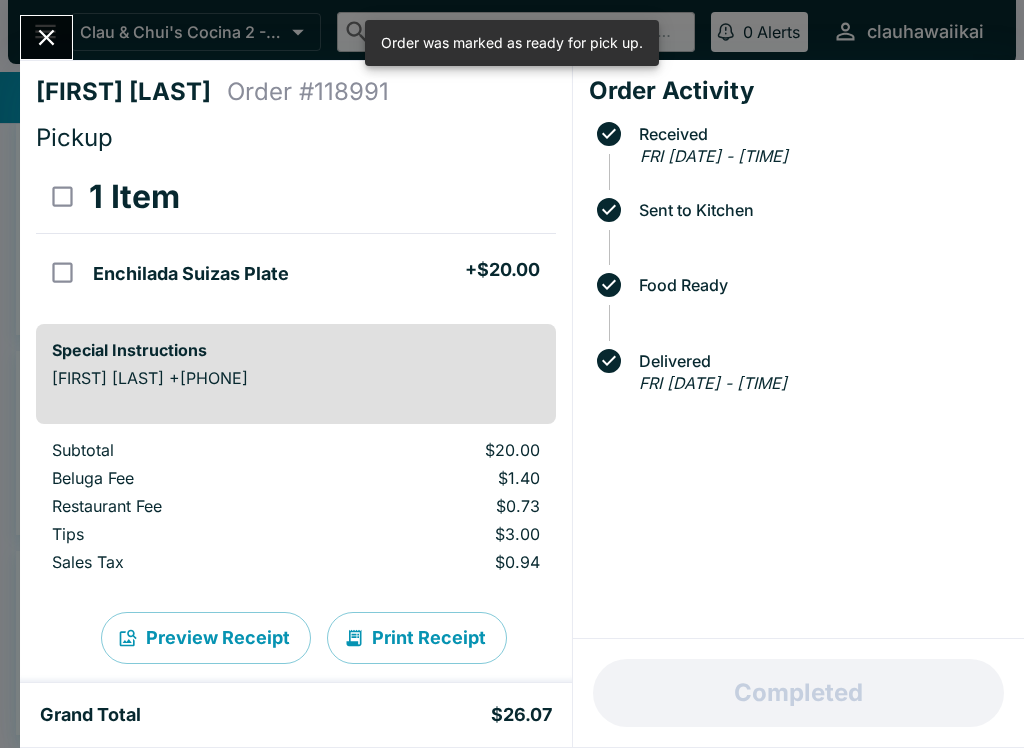 click at bounding box center (46, 37) 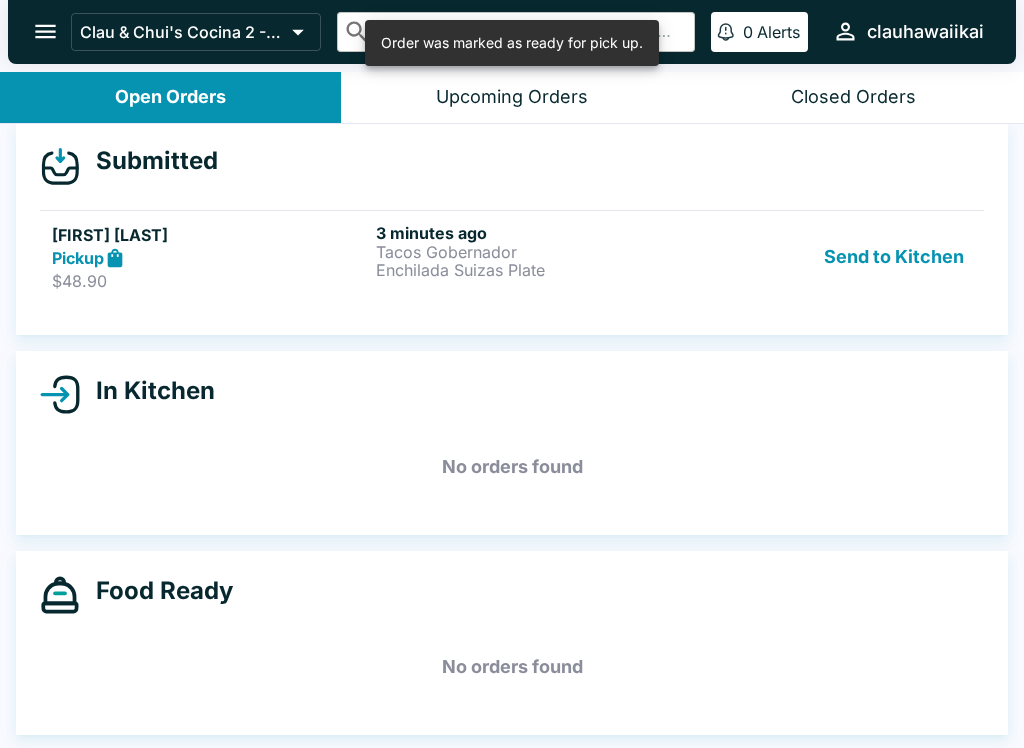 click on "Upcoming Orders" at bounding box center [511, 97] 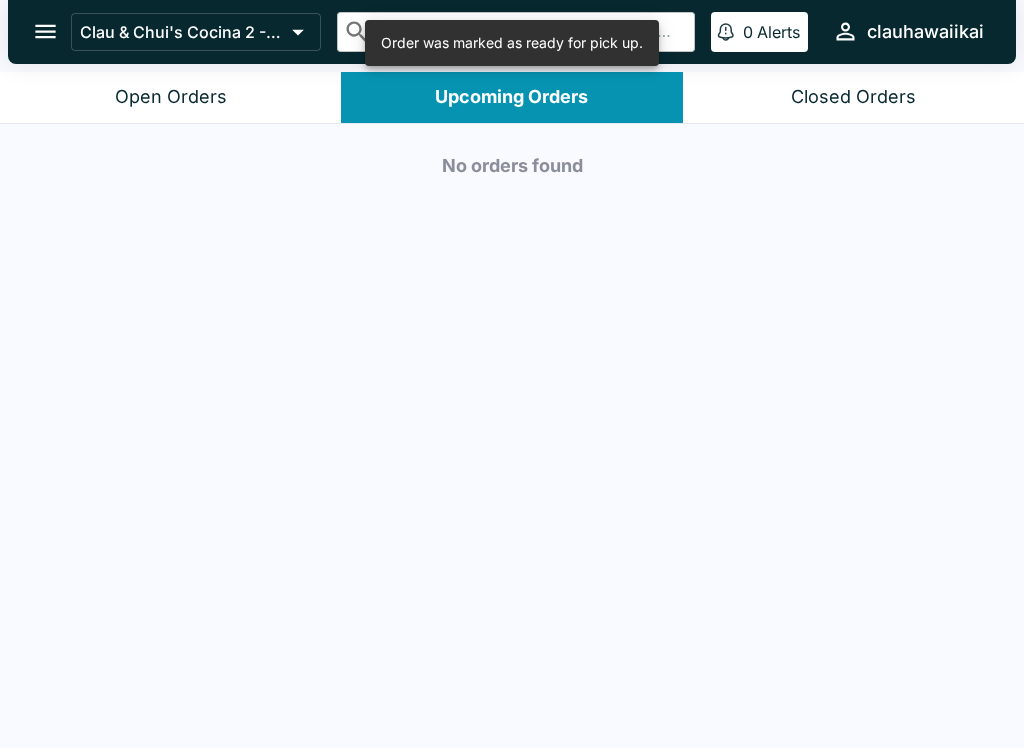 click on "Open Orders" at bounding box center [170, 97] 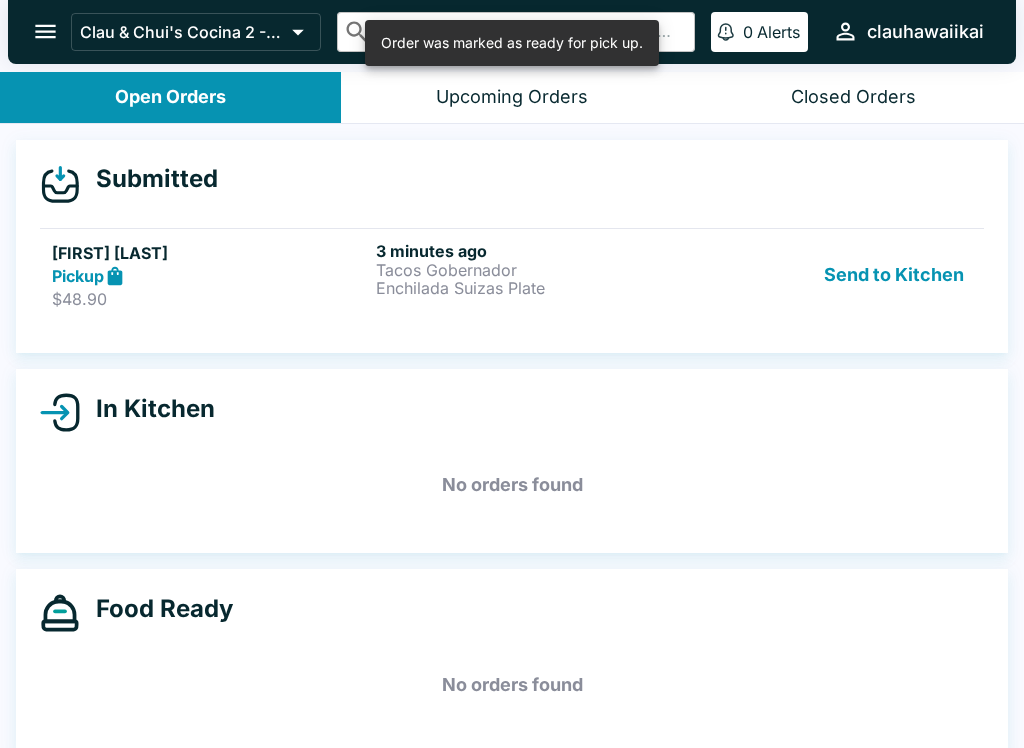 click on "[FIRST] [LAST] Pickup $[PRICE] [TIME] ago [ITEM] [ITEM] Send to Kitchen" at bounding box center [512, 275] 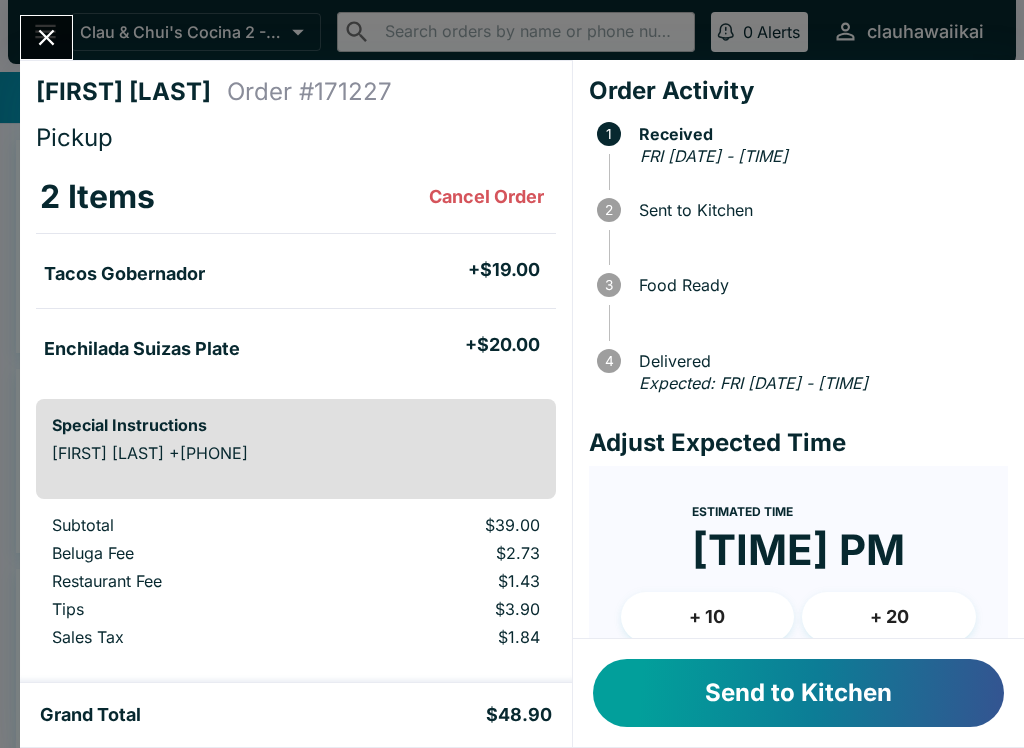 scroll, scrollTop: 0, scrollLeft: 0, axis: both 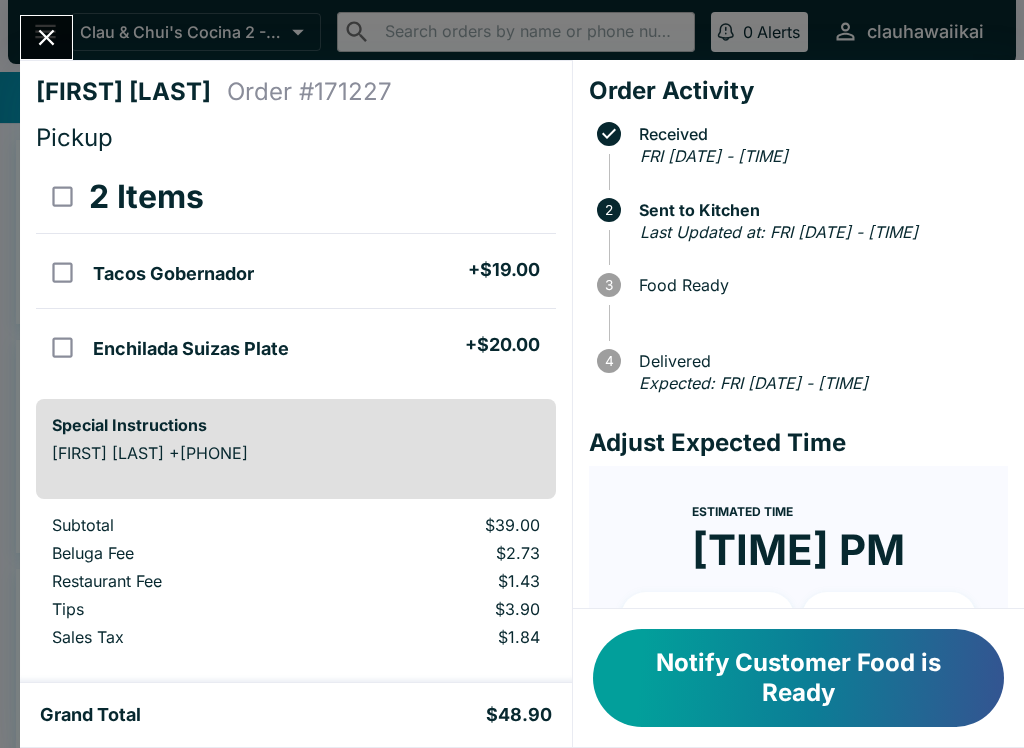 click on "[FIRST] [LAST] Order # [NUMBER] Pickup [NUMBER] Items [ITEM] + $[PRICE] [ITEM] + $[PRICE] Special Instructions [FIRST] [LAST] +[PHONE] Subtotal $[PRICE] Beluga Fee $[PRICE] Restaurant Fee $[PRICE] Tips $[PRICE] Sales Tax $[PRICE] Preview Receipt Print Receipt Grand Total $[PRICE] Order Activity Received FRI [DATE] - [TIME] [NUMBER] Sent to Kitchen Last Updated at: FRI [DATE] - [TIME] [NUMBER] Food Ready   [NUMBER] Delivered Expected: FRI [DATE] - [TIME] Adjust Expected Time Estimated Time [TIME] + [NUMBER] + [NUMBER] Reset Update ETA Notify Customer Food is Ready" at bounding box center (512, 374) 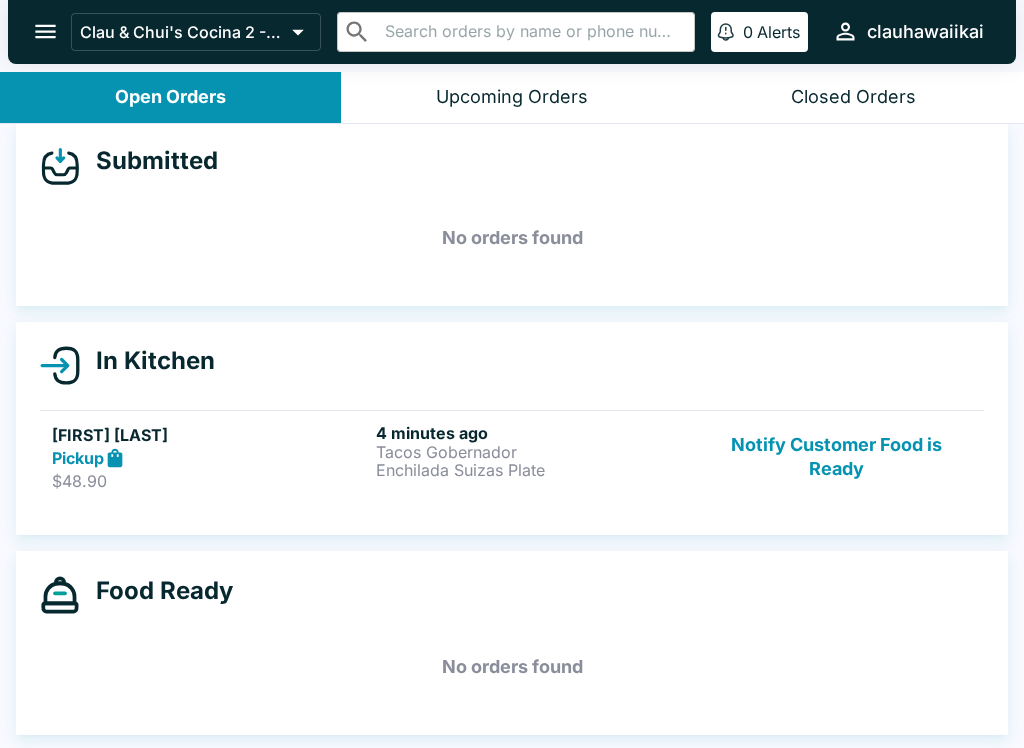 scroll, scrollTop: 18, scrollLeft: 0, axis: vertical 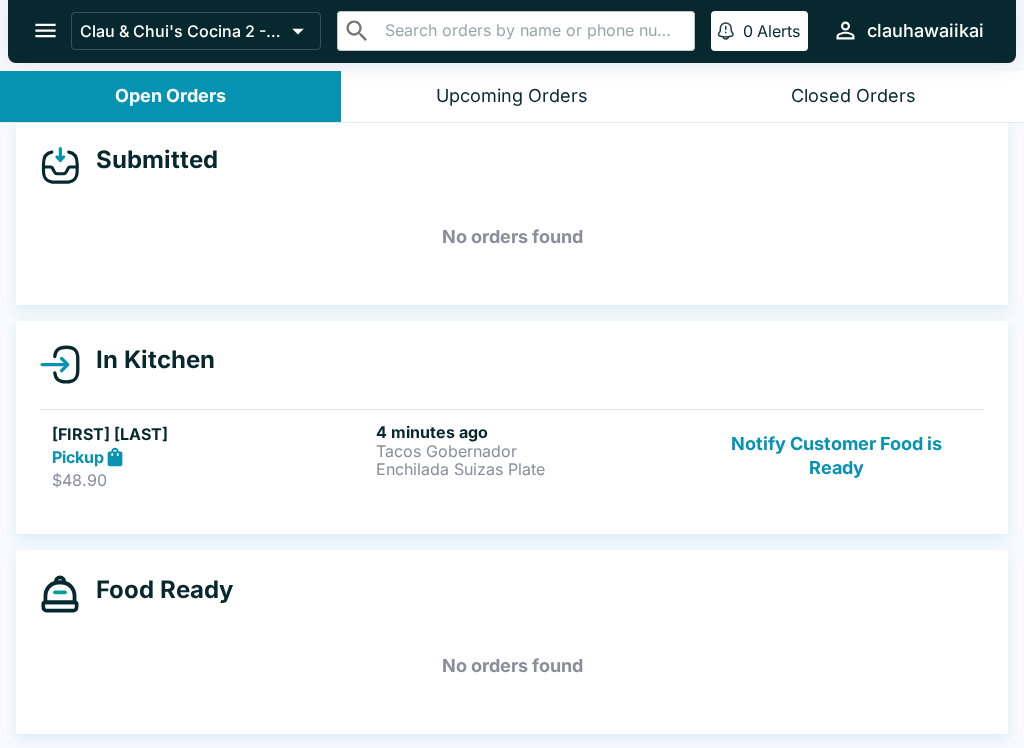 click on "Closed Orders" at bounding box center (853, 96) 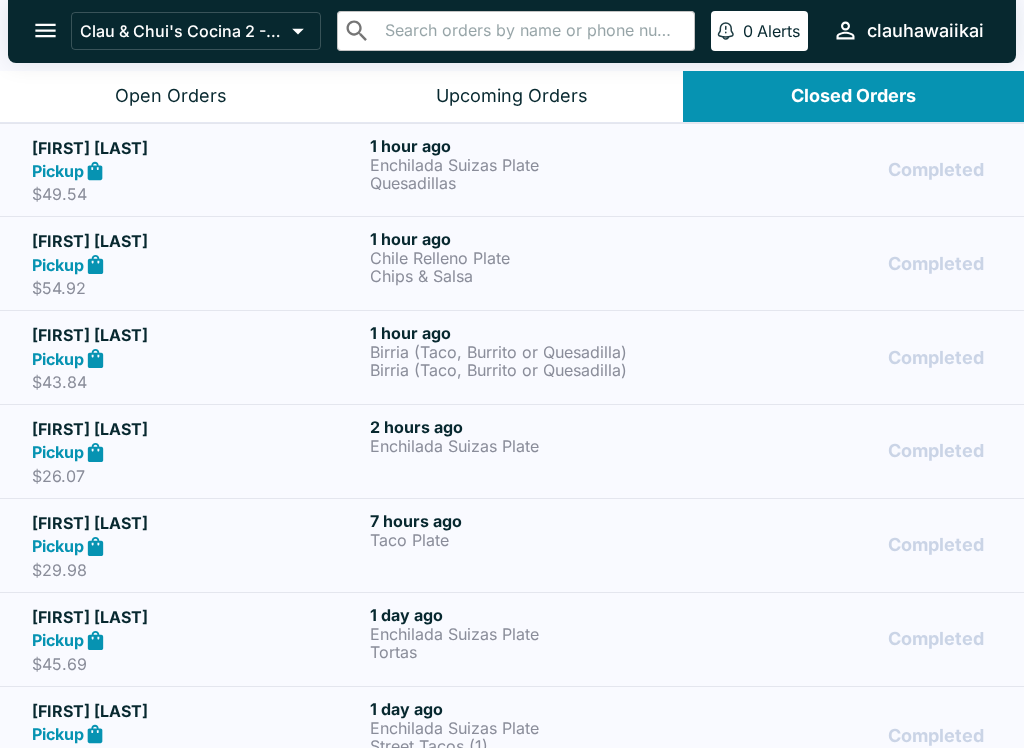 scroll, scrollTop: 0, scrollLeft: 0, axis: both 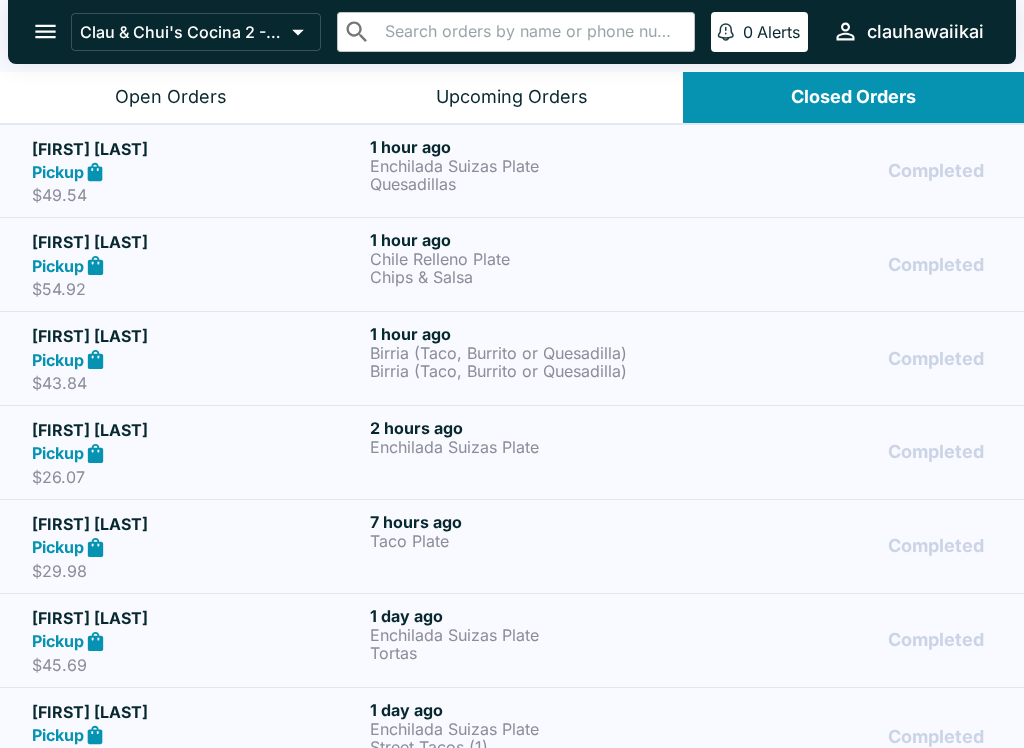 click on "Chile Relleno Plate" at bounding box center (535, 259) 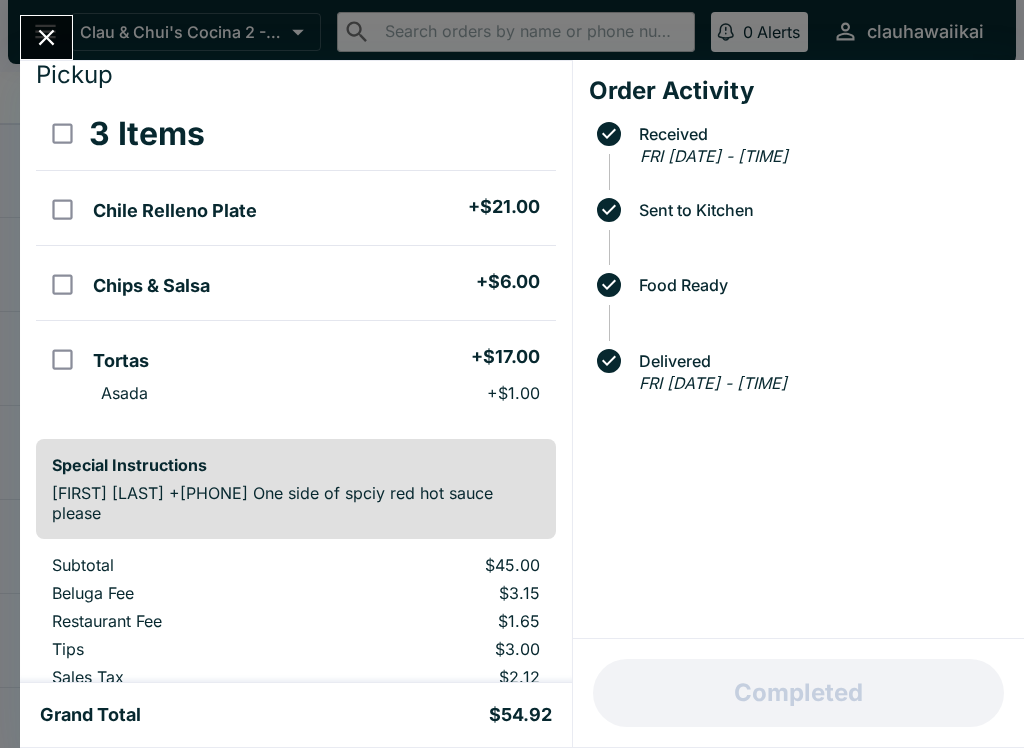 scroll, scrollTop: 91, scrollLeft: 0, axis: vertical 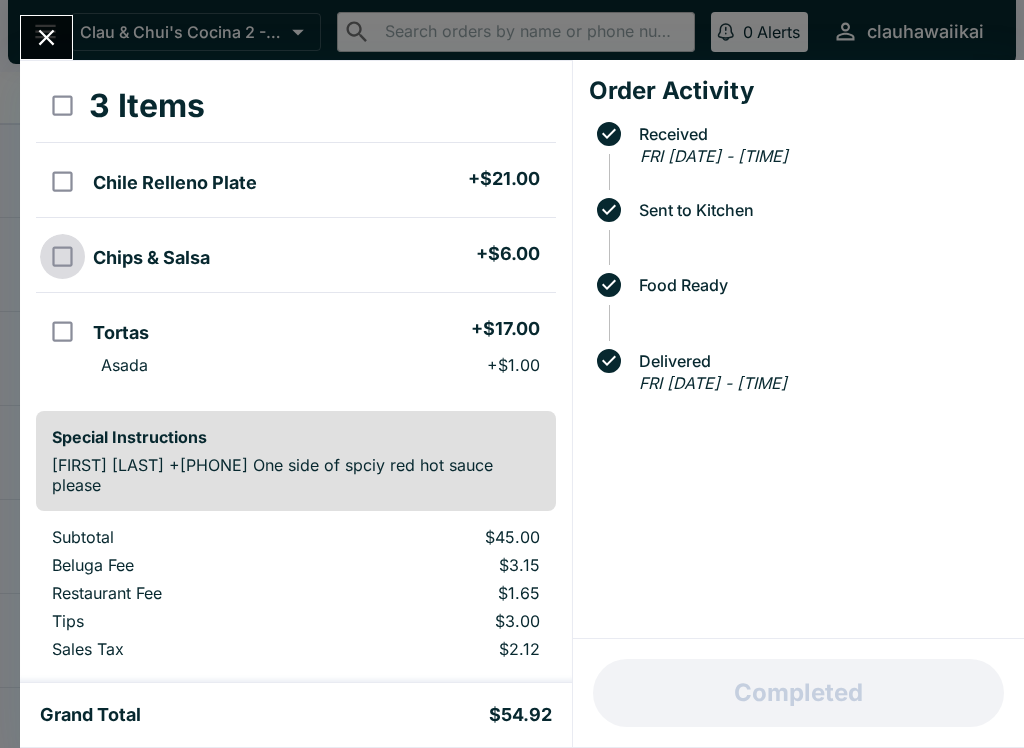 click at bounding box center (62, 256) 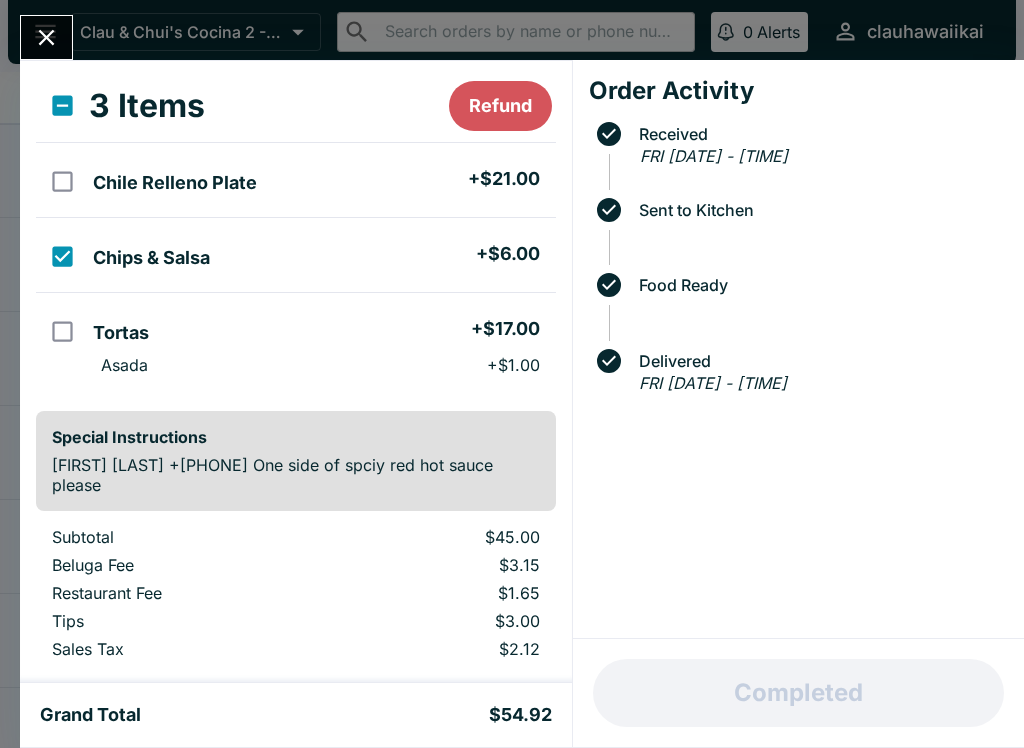 click on "Refund" at bounding box center (500, 106) 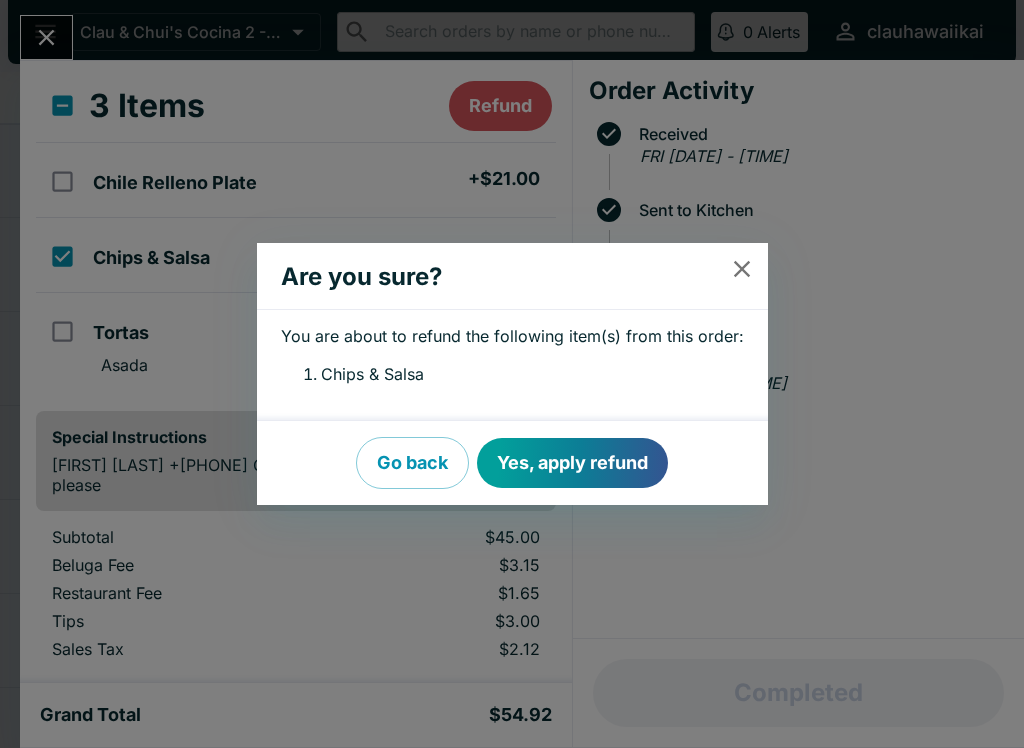 click on "Yes, apply refund" at bounding box center (572, 463) 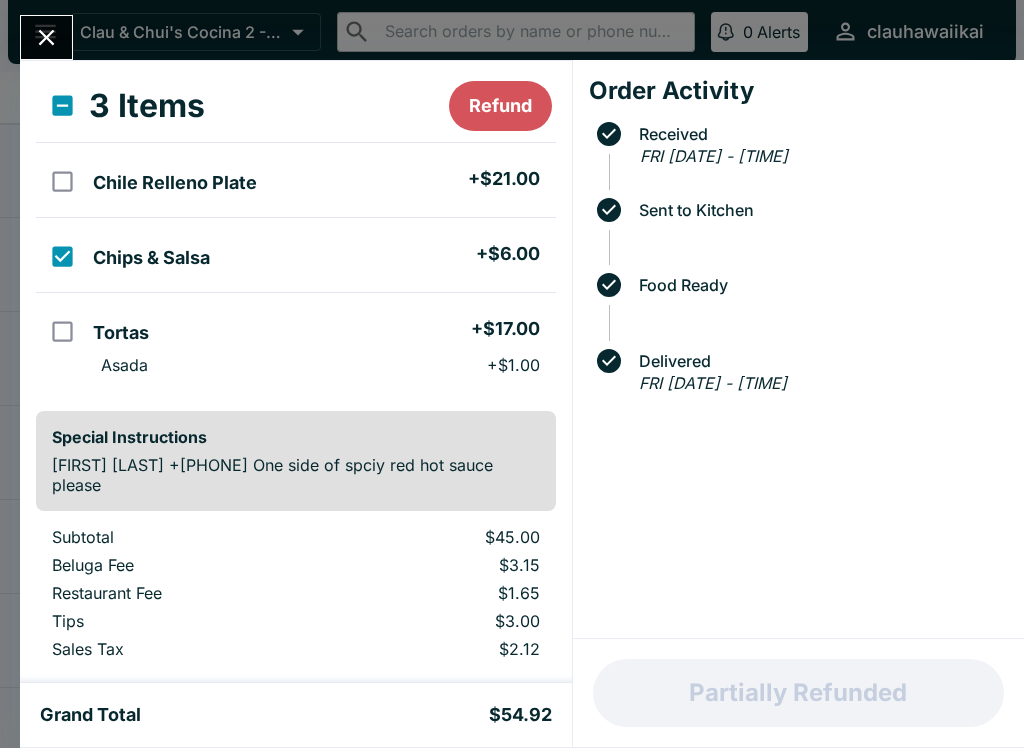 checkbox on "false" 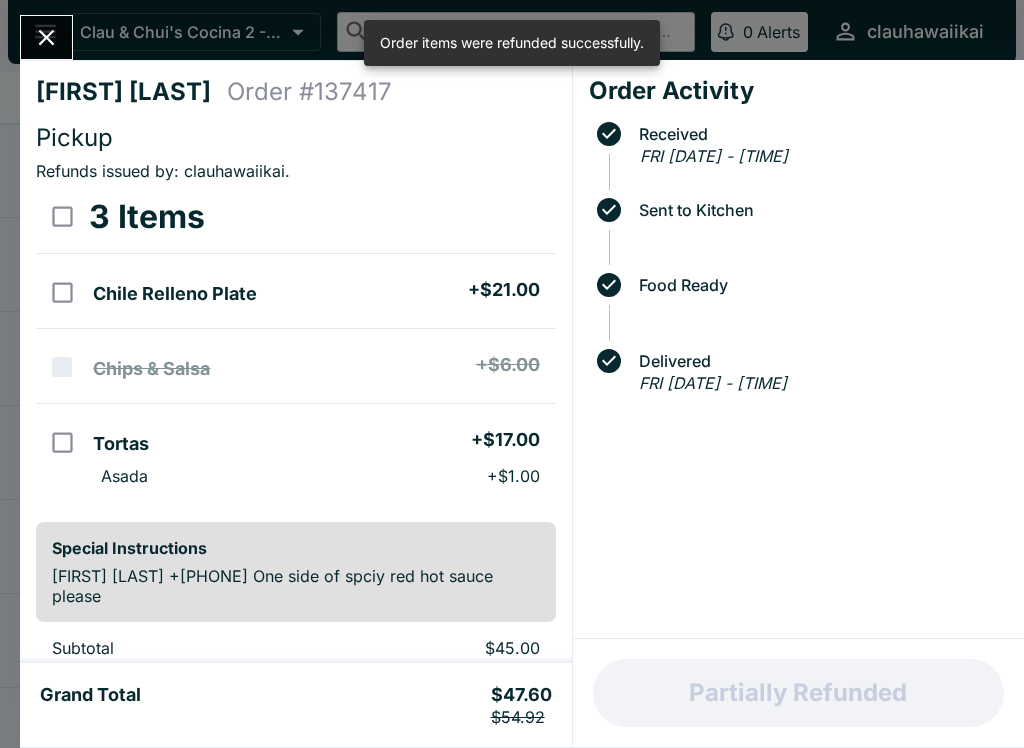 scroll, scrollTop: 0, scrollLeft: 0, axis: both 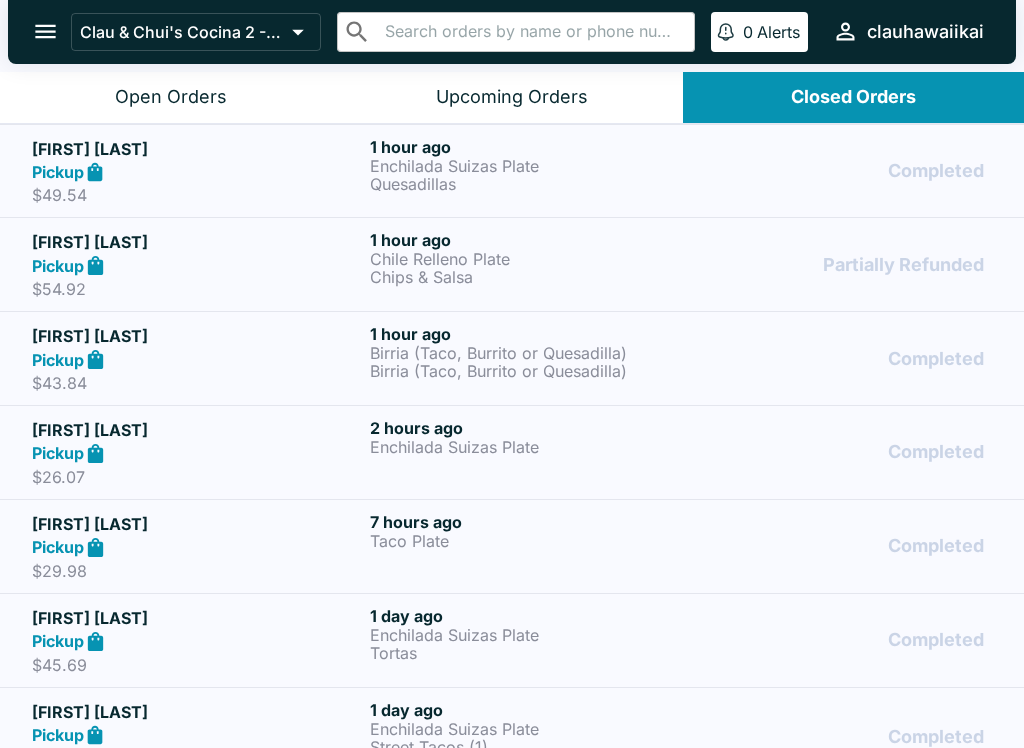 click on "Pickup" at bounding box center [197, 265] 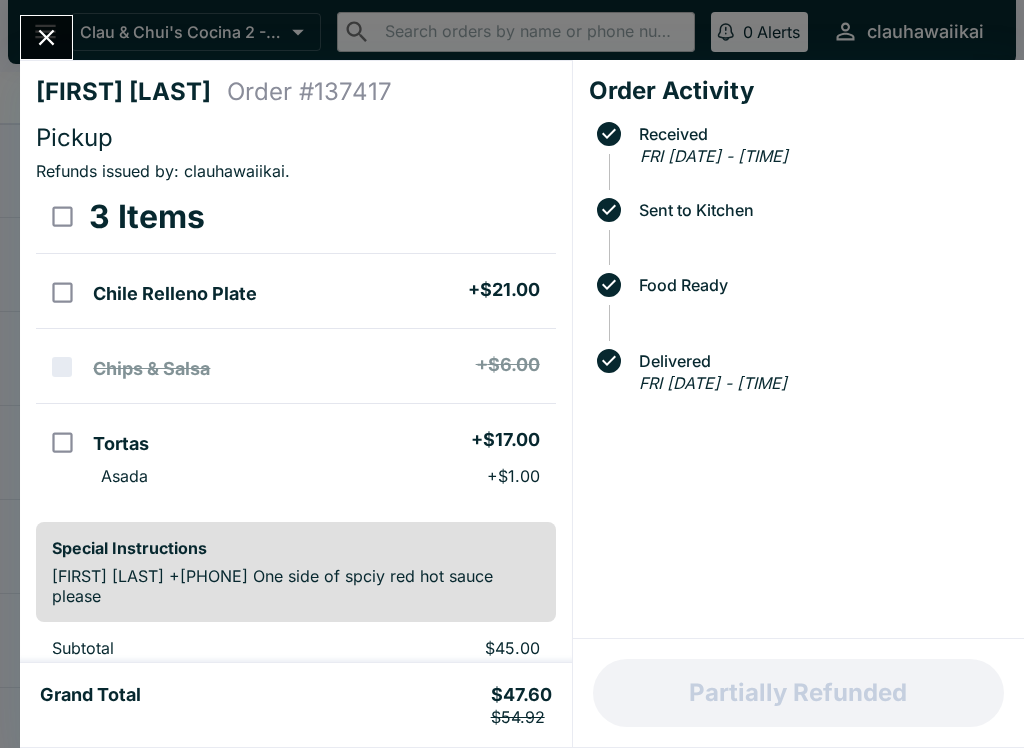 click 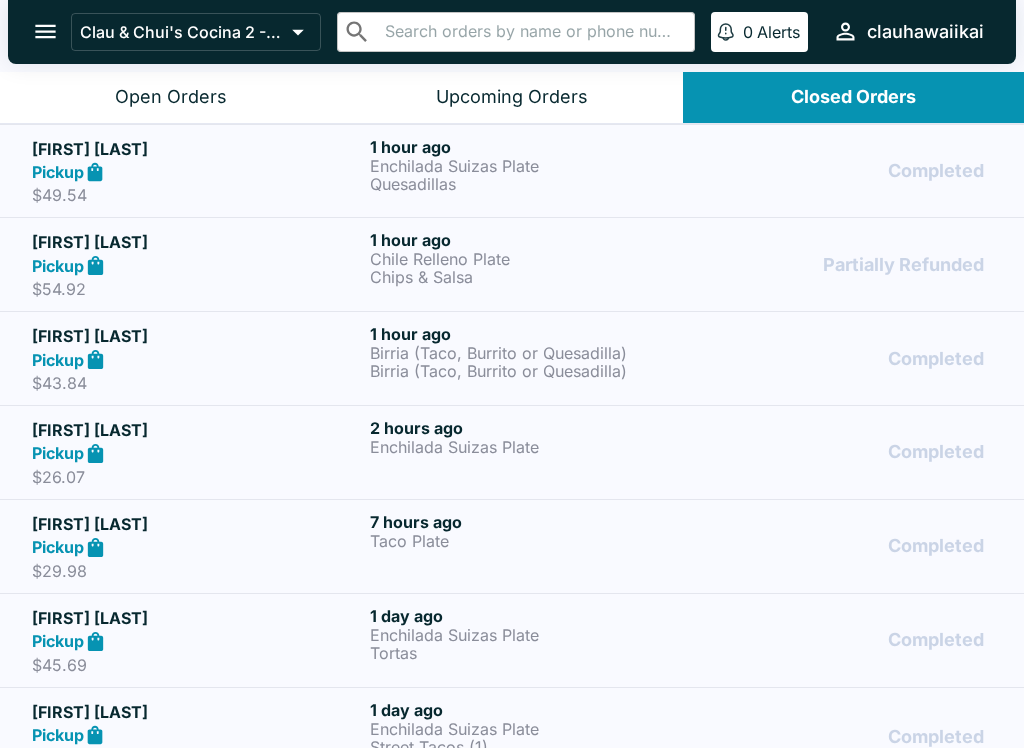 click on "Chips & Salsa" at bounding box center (535, 277) 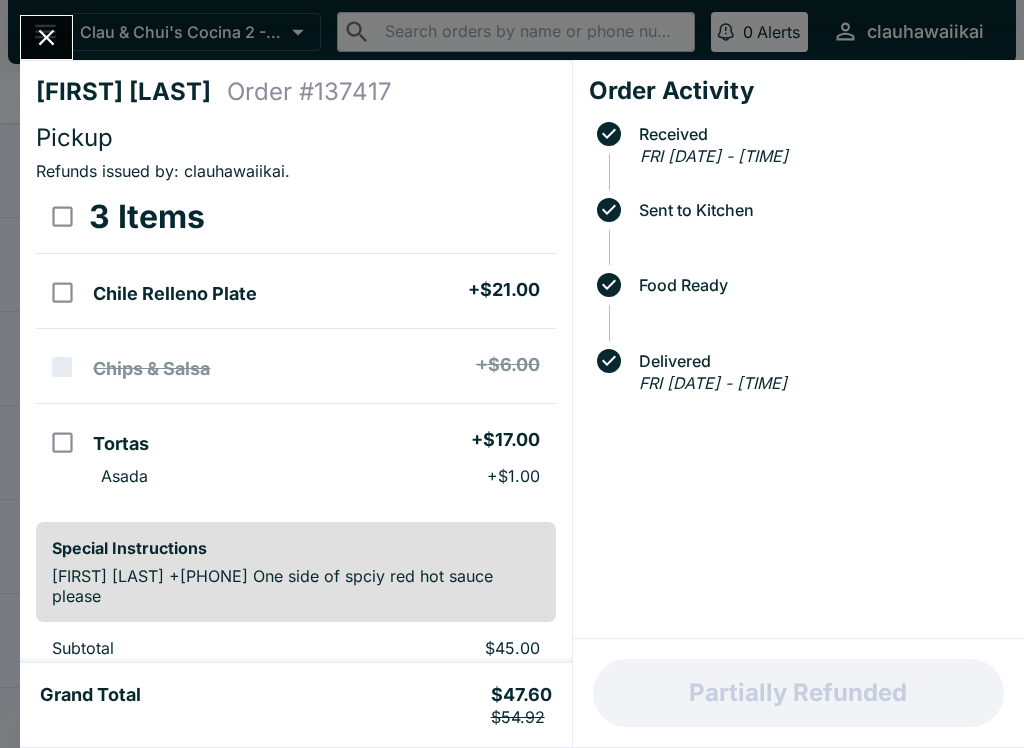 click 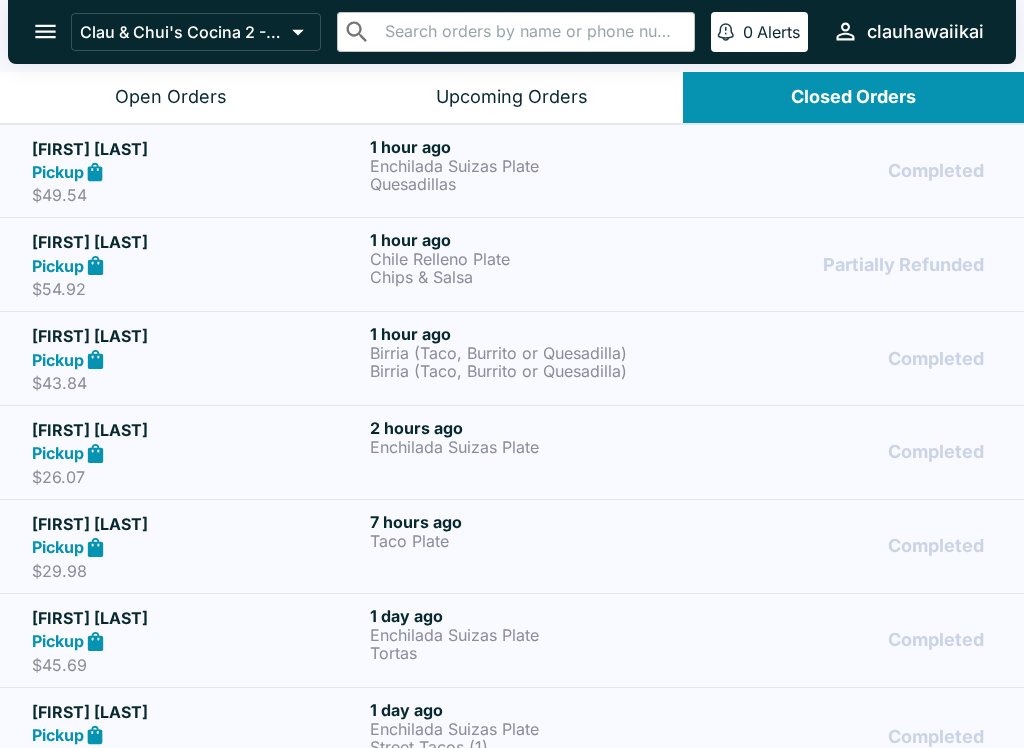 click on "Chile Relleno Plate" at bounding box center (535, 259) 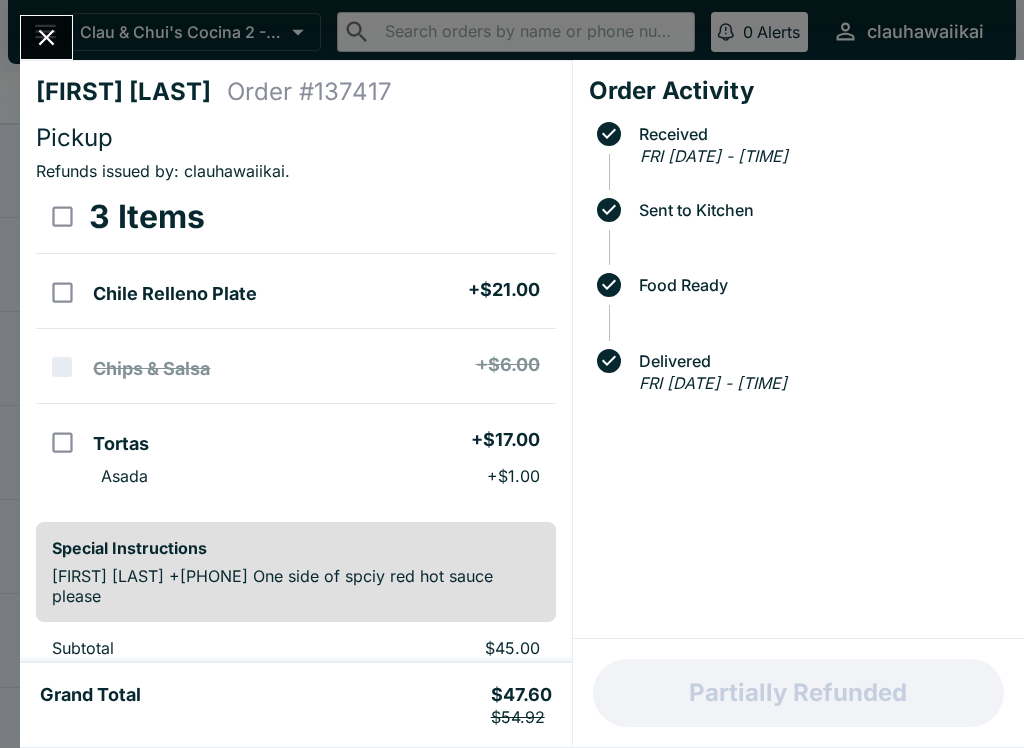 click on "[FIRST] [LAST] Order # [NUMBER] Pickup Refunds issued by:   [COMPANY] . [NUMBER] Items [ITEM] [ITEM] [ITEM] [ITEM] Special Instructions [FIRST] [LAST] +[PHONE] One side of spciy red hot sauce please Subtotal $[PRICE] Beluga Fee $[PRICE] Restaurant Fee $[PRICE] Tips $[PRICE] Sales Tax $[PRICE] Preview Receipt Print Receipt Grand Total $[PRICE]   $[PRICE] Order Activity Received FRI [DATE] - [TIME] Sent to Kitchen   Food Ready   Delivered FRI [DATE] - [TIME] Partially Refunded" at bounding box center [512, 374] 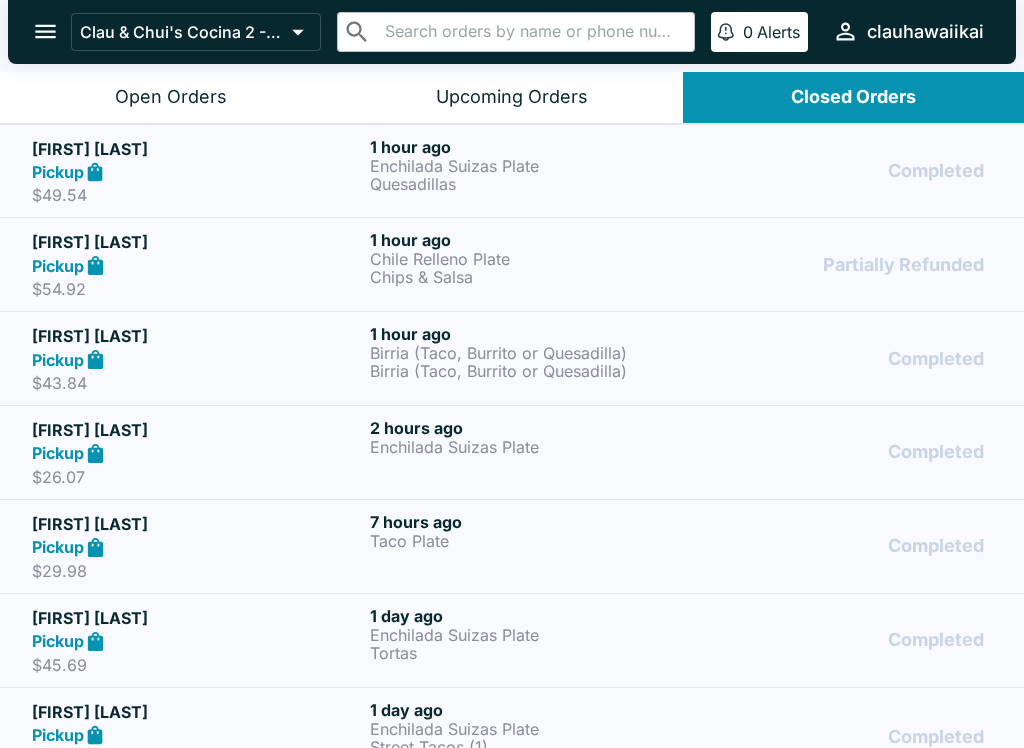 scroll, scrollTop: 67, scrollLeft: 0, axis: vertical 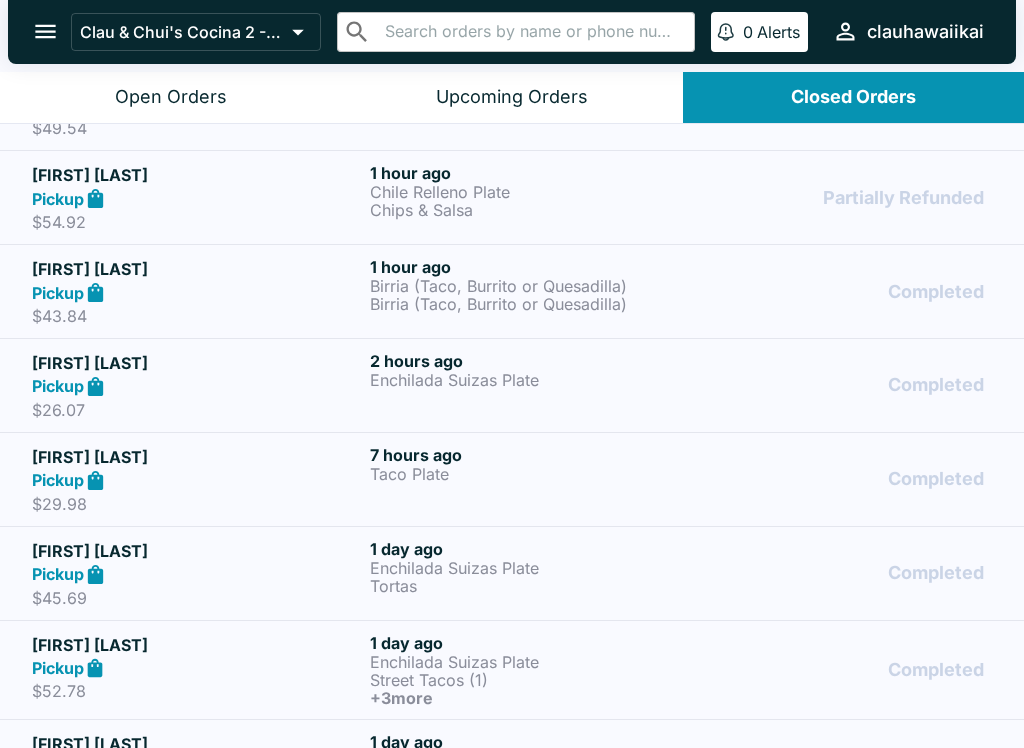 click on "Completed" at bounding box center (850, 385) 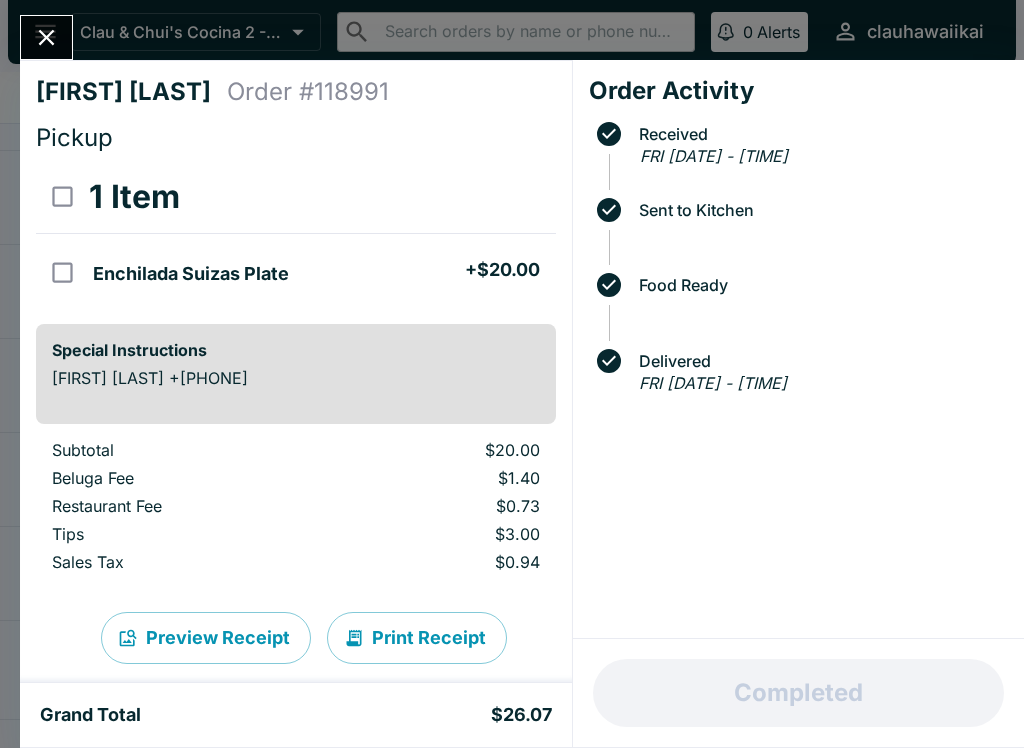 click at bounding box center (46, 37) 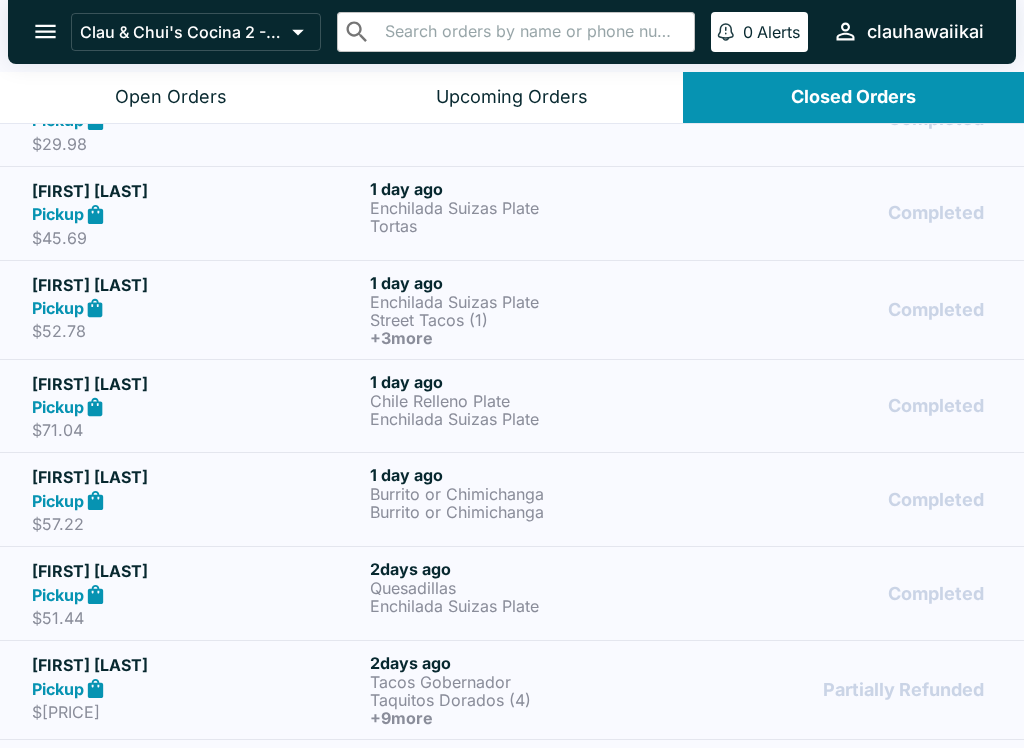 scroll, scrollTop: 427, scrollLeft: 0, axis: vertical 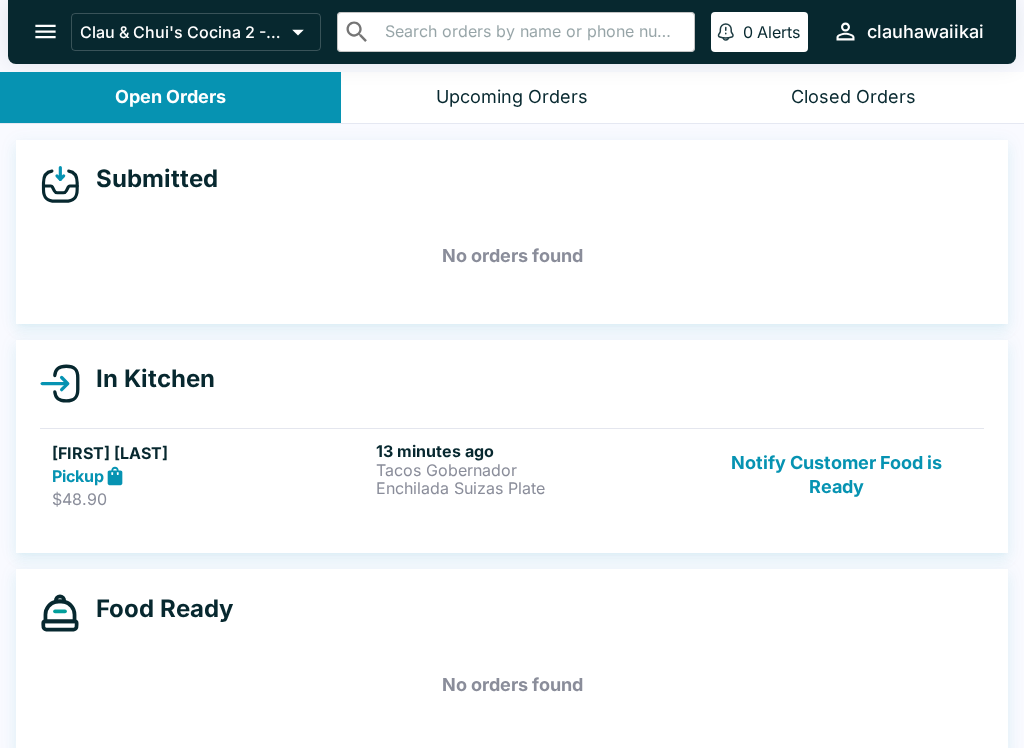 click on "Upcoming Orders" at bounding box center [511, 97] 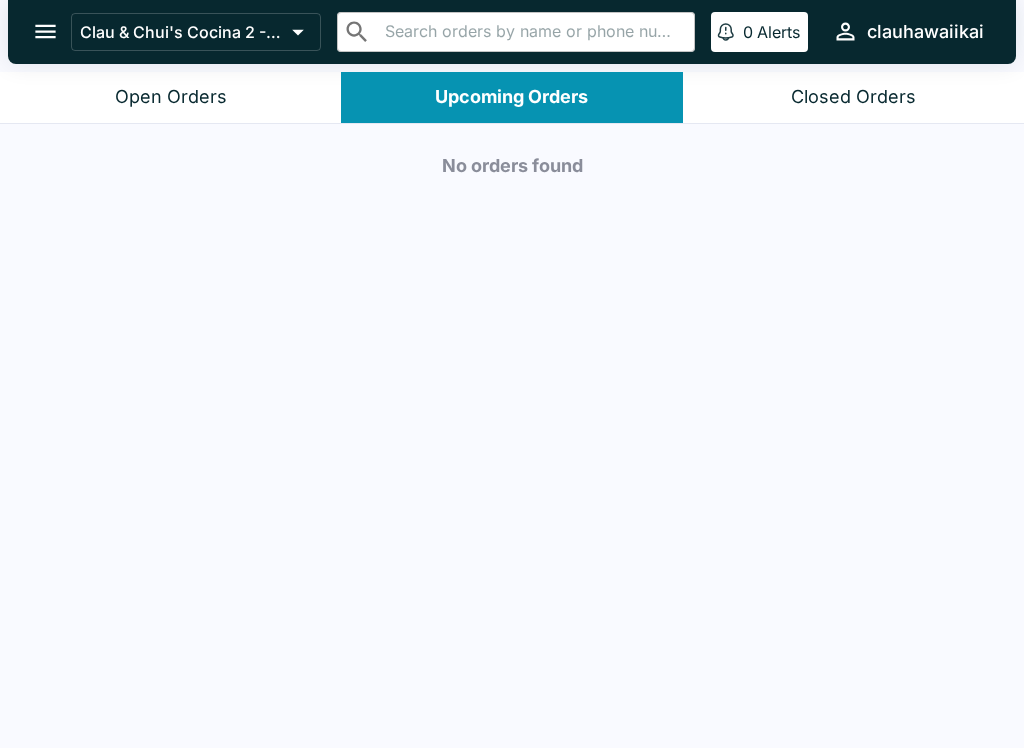 click on "Closed Orders" at bounding box center [853, 97] 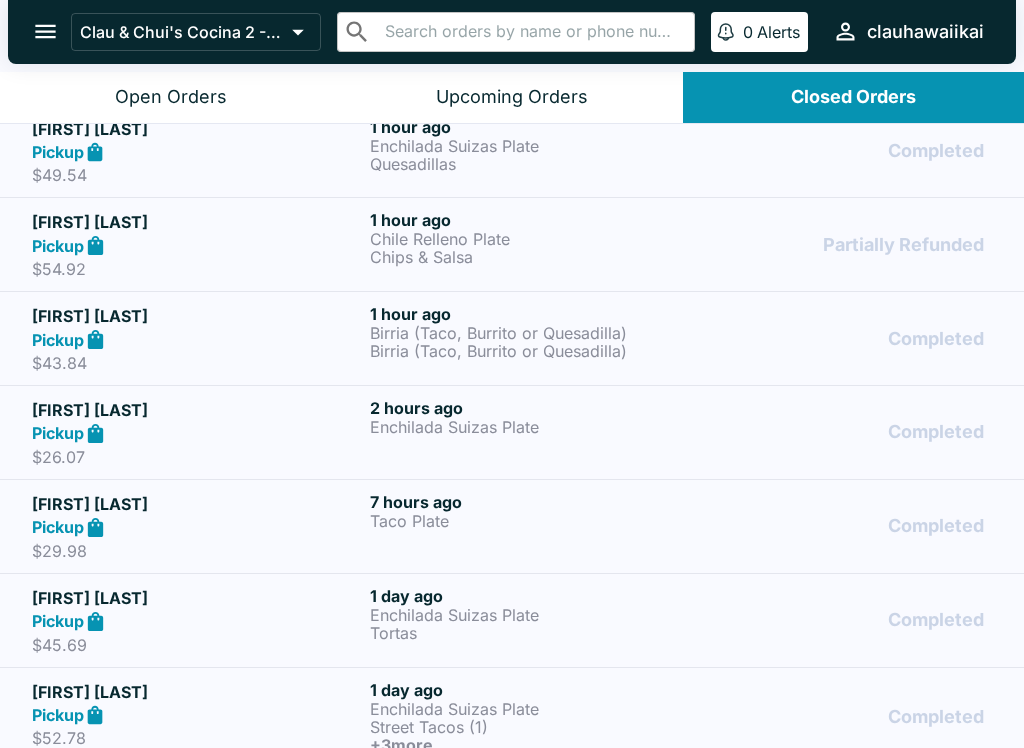 scroll, scrollTop: 22, scrollLeft: 0, axis: vertical 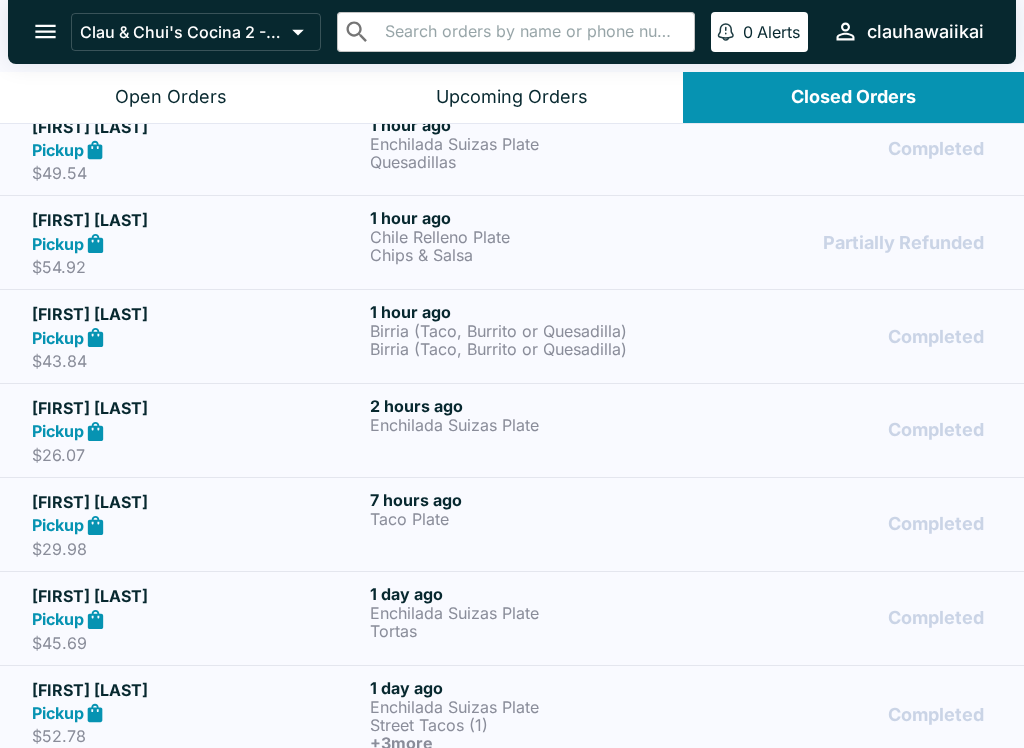 click on "Completed" at bounding box center (850, 336) 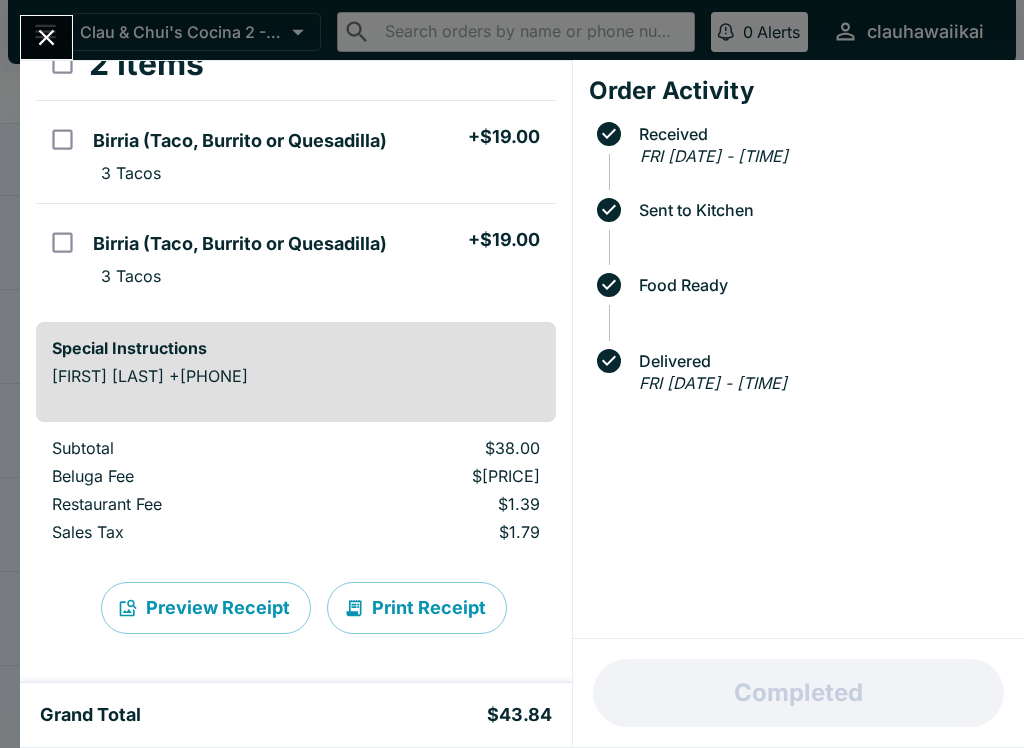scroll, scrollTop: 133, scrollLeft: 0, axis: vertical 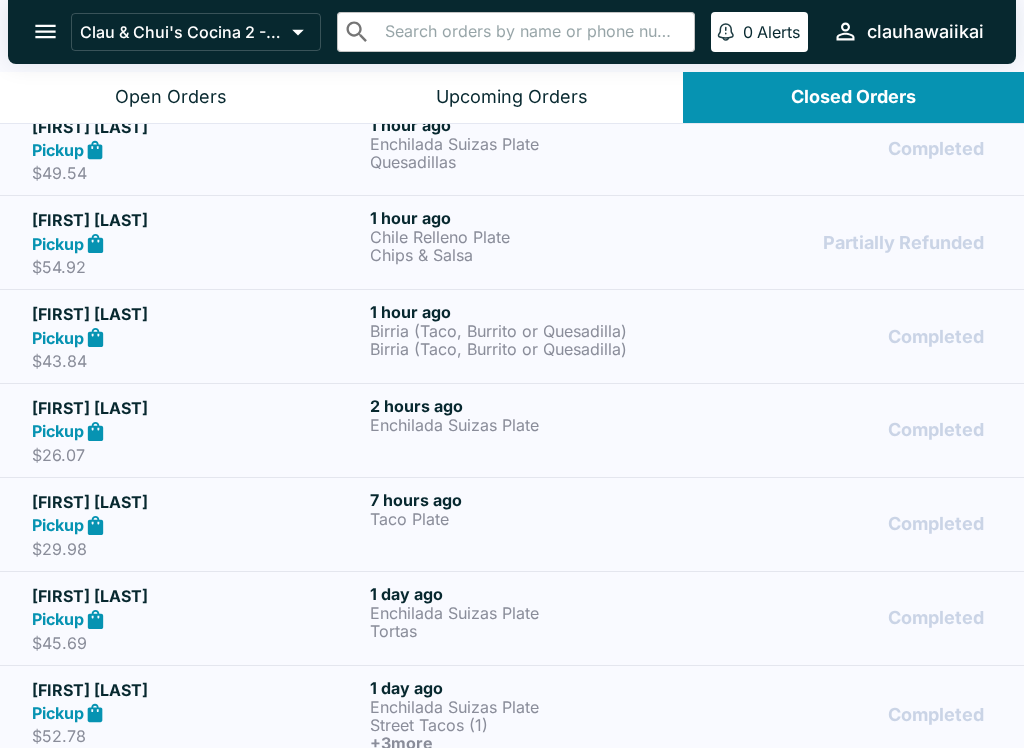 click on "Enchilada Suizas Plate" at bounding box center (535, 425) 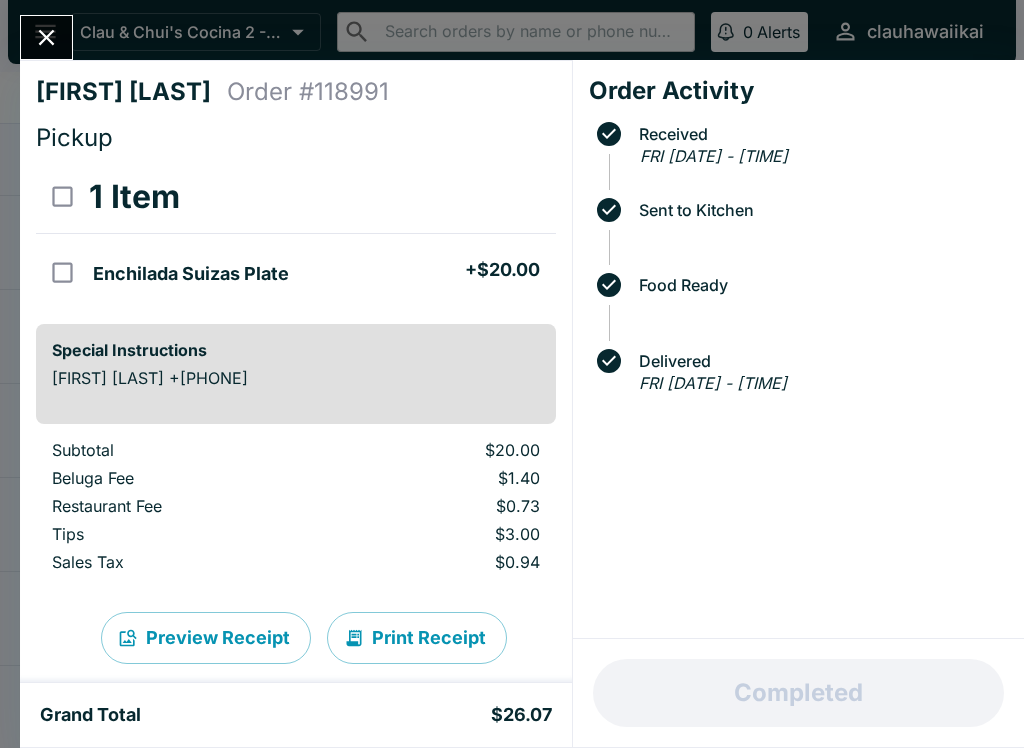 click 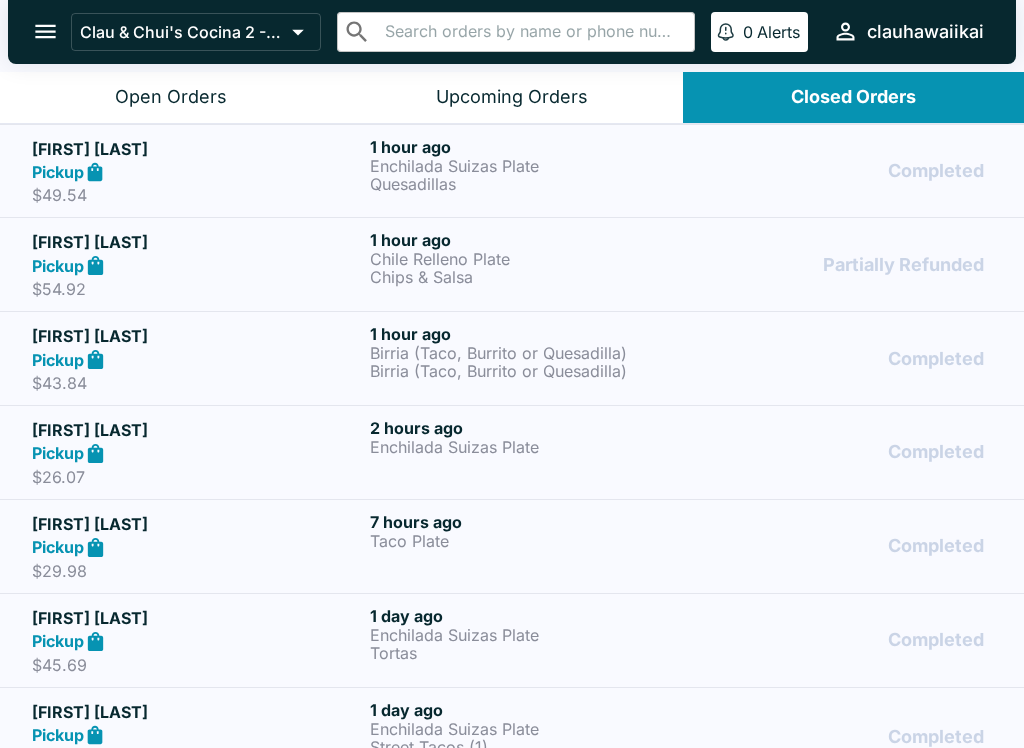 scroll, scrollTop: 0, scrollLeft: 0, axis: both 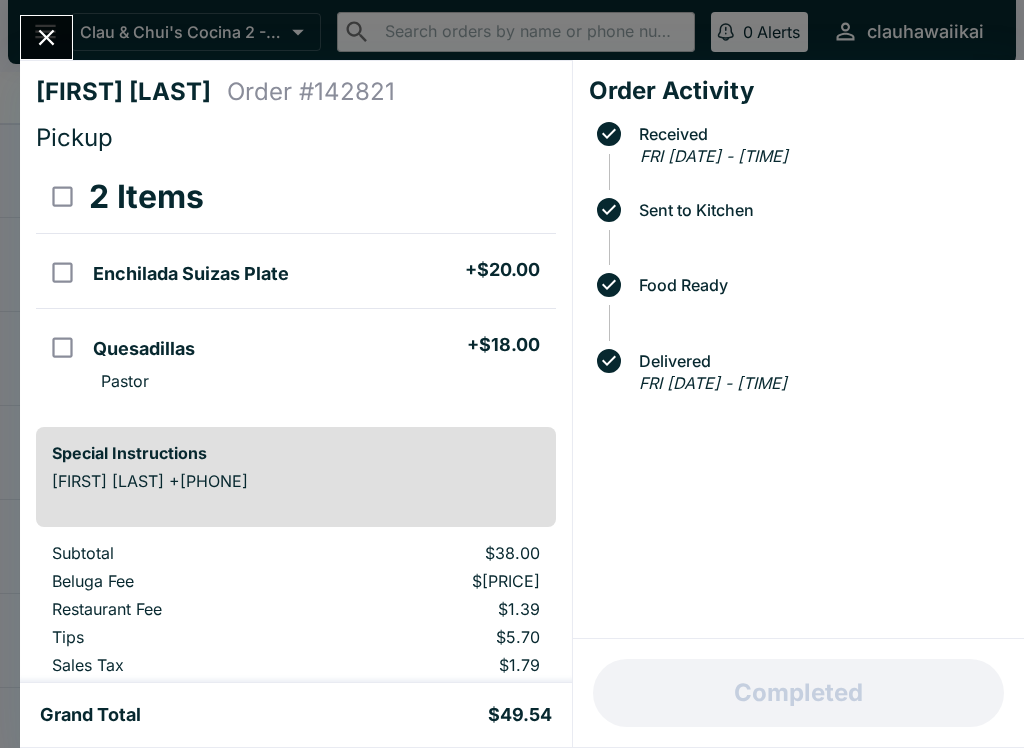 click at bounding box center [46, 37] 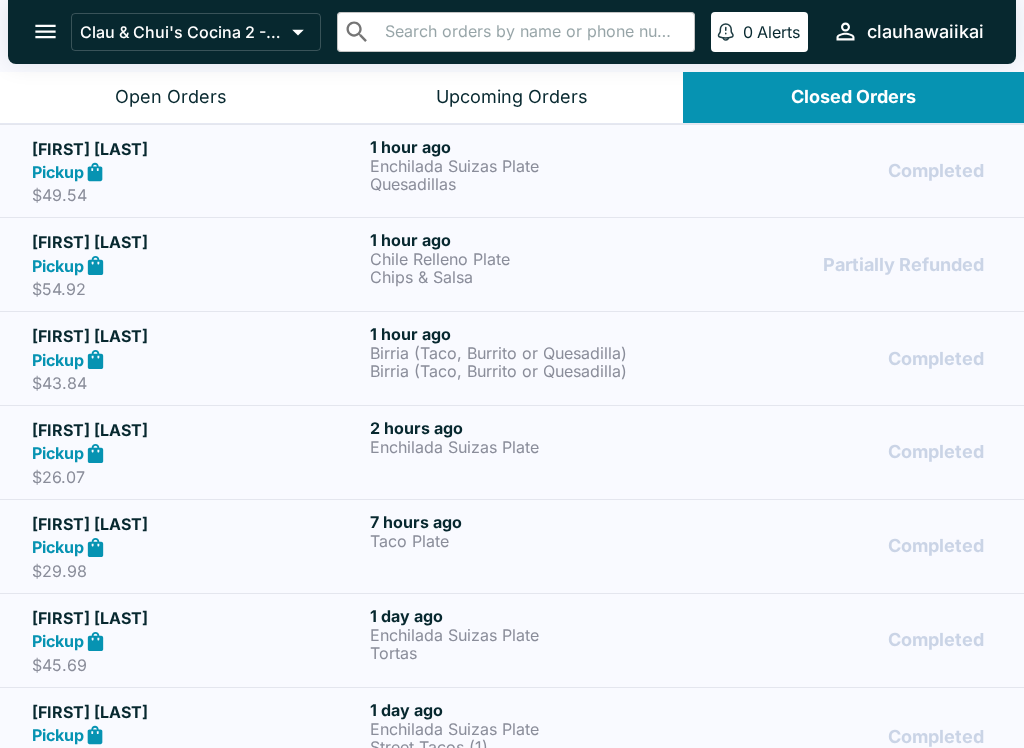 click on "Open Orders" at bounding box center (170, 97) 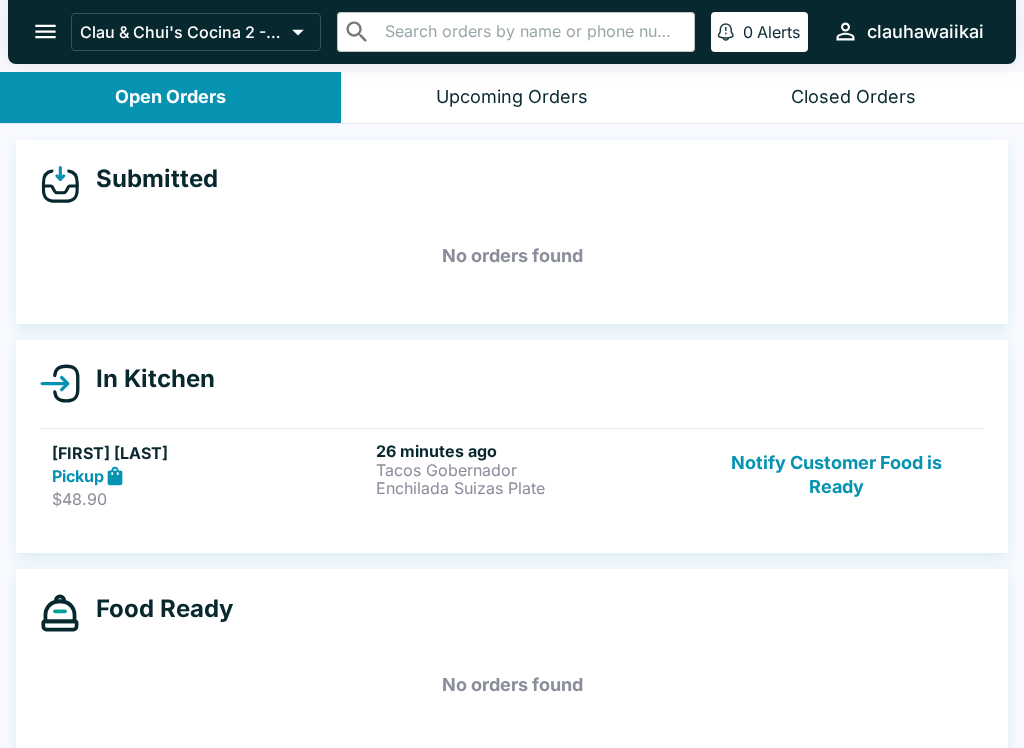 click on "$48.90" at bounding box center (210, 499) 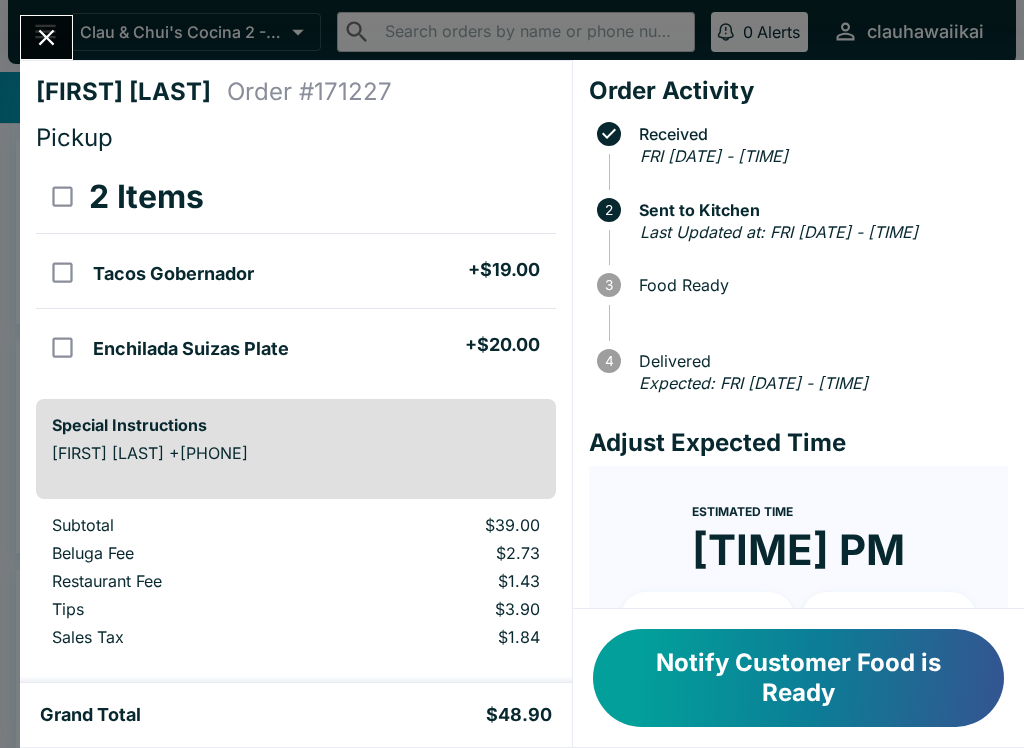 scroll, scrollTop: 0, scrollLeft: 0, axis: both 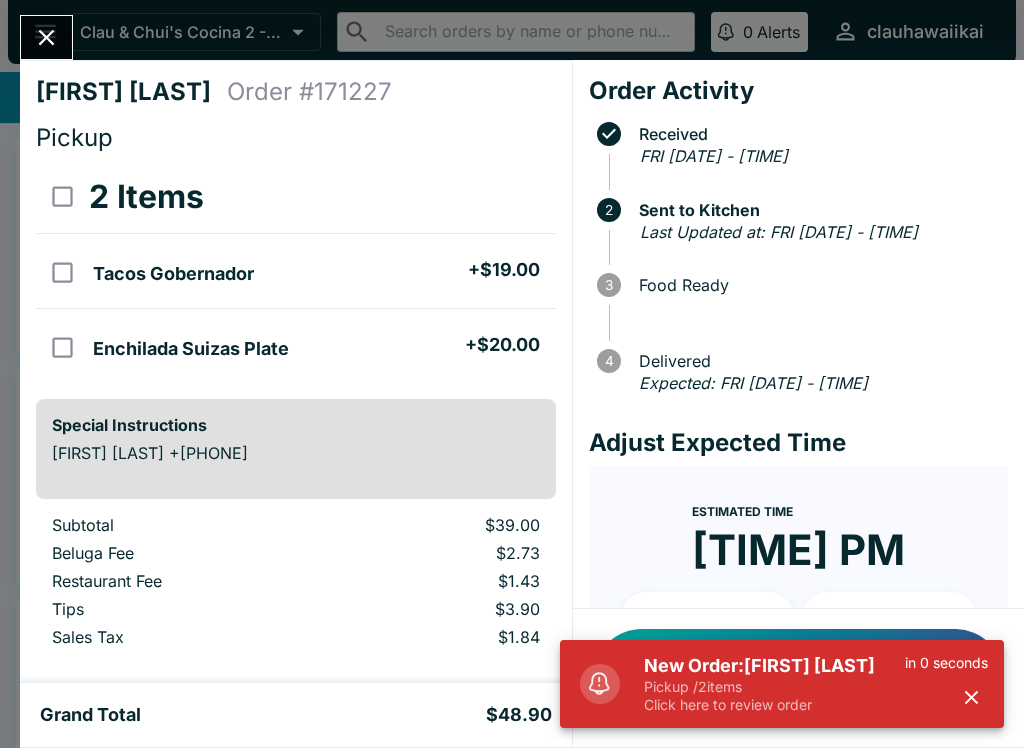 click at bounding box center (46, 37) 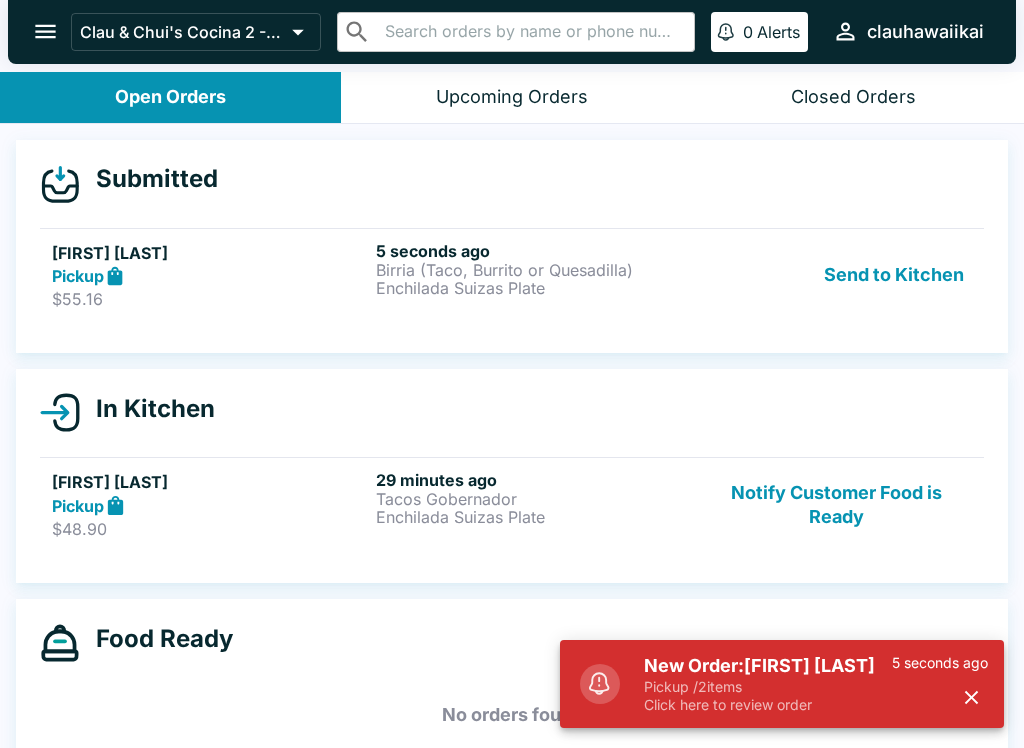 click on "Pickup" at bounding box center [210, 276] 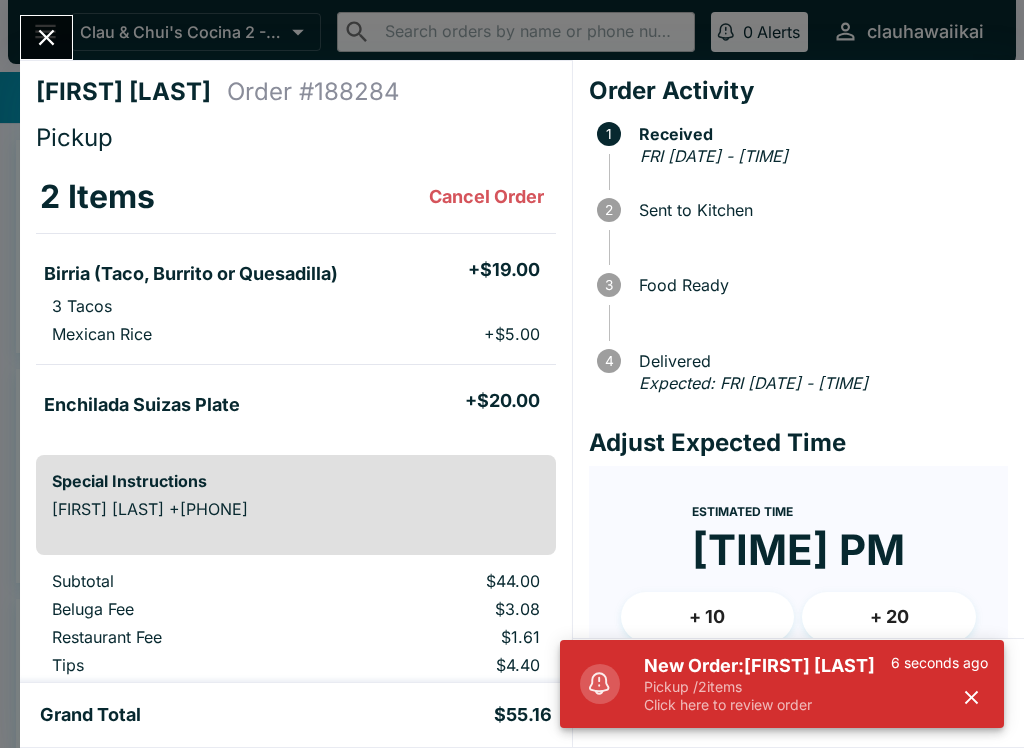 click 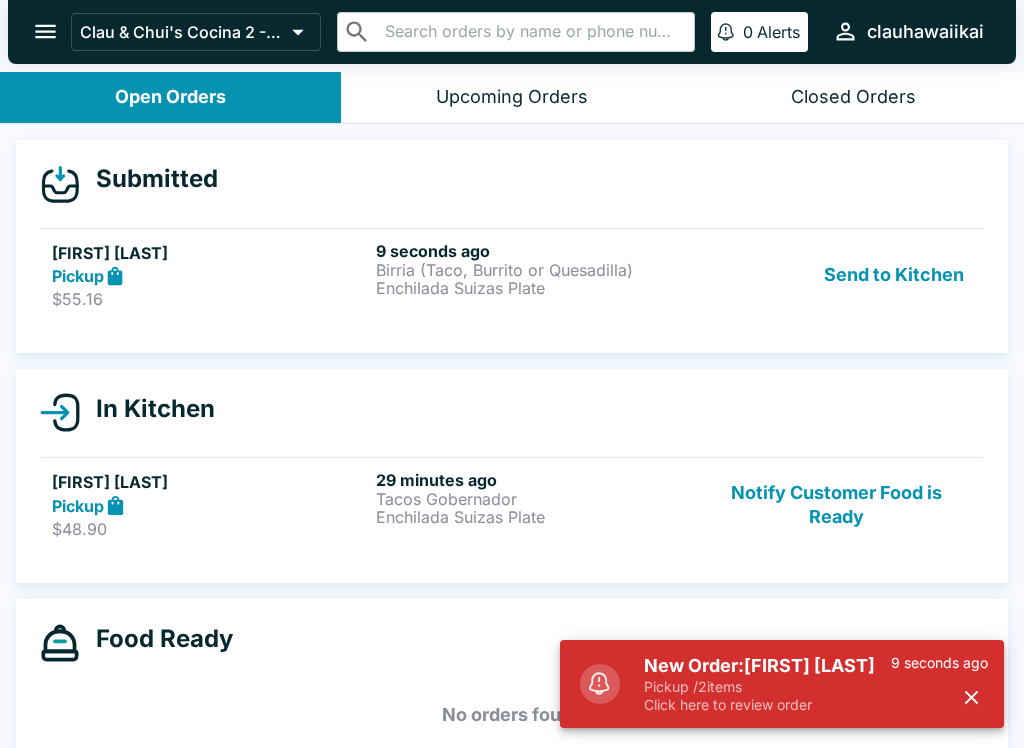 click on "Send to Kitchen" at bounding box center [894, 275] 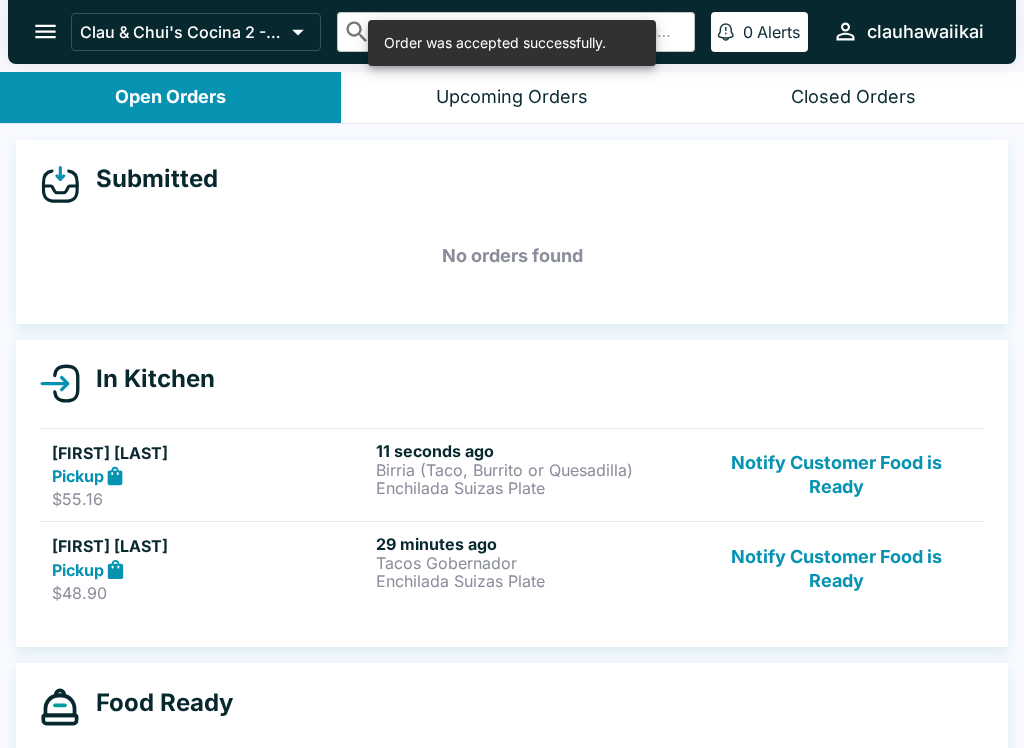 click 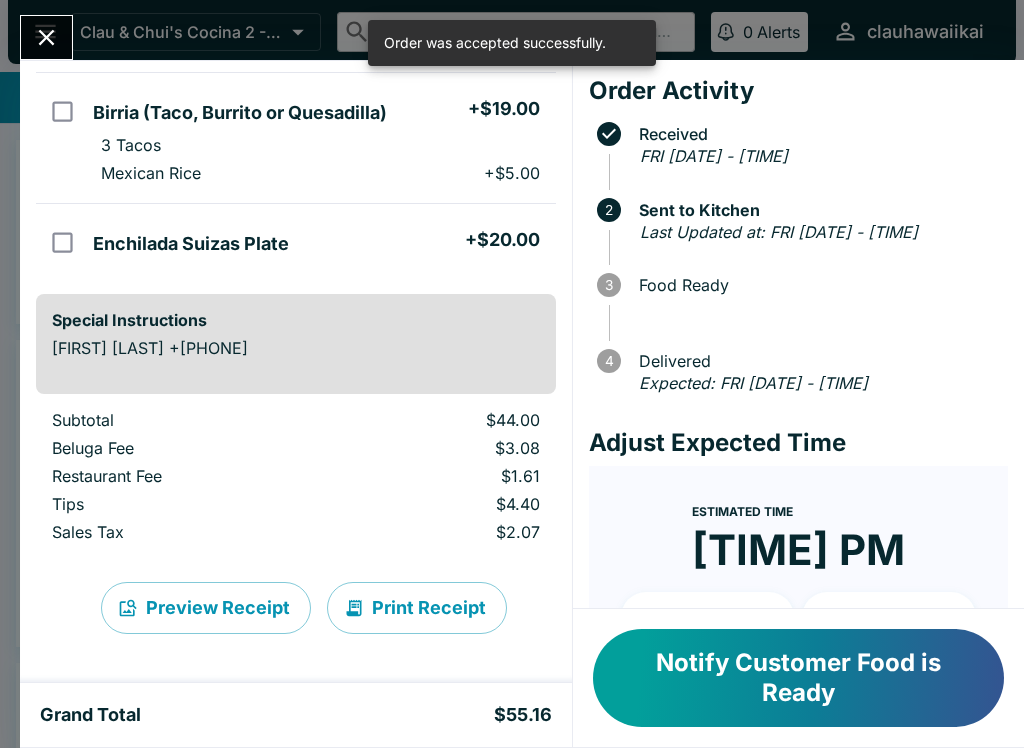scroll, scrollTop: 161, scrollLeft: 0, axis: vertical 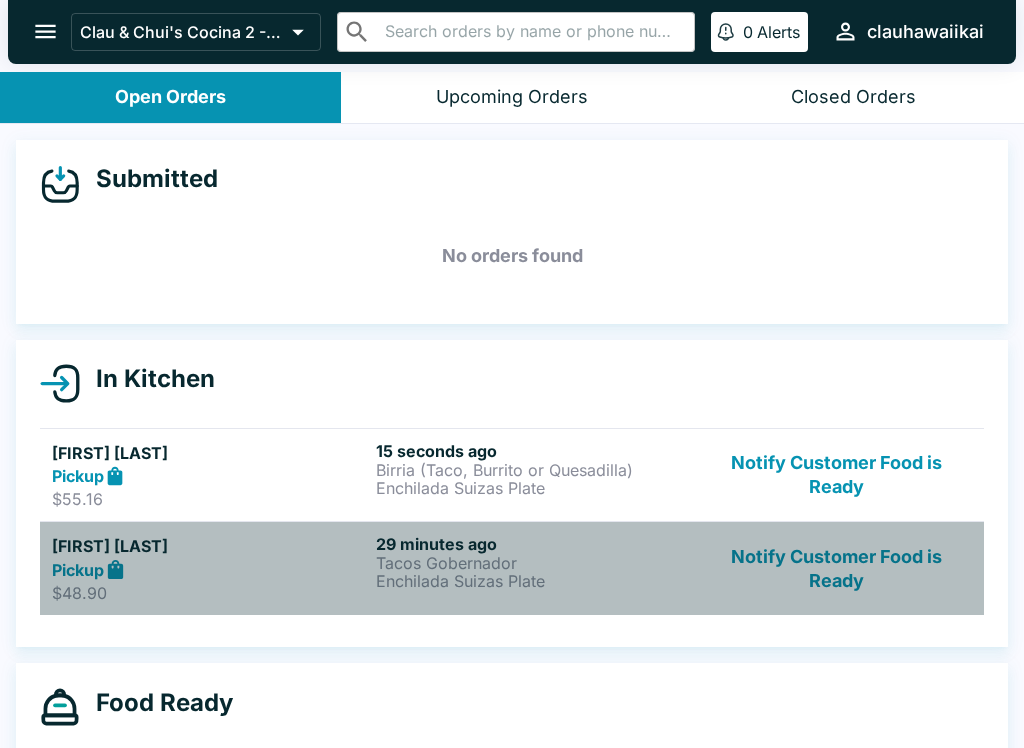 click on "[FIRST] [LAST] Pickup $[PRICE] [TIME] ago [ITEM] [ITEM] Notify Customer Food is Ready" at bounding box center (512, 568) 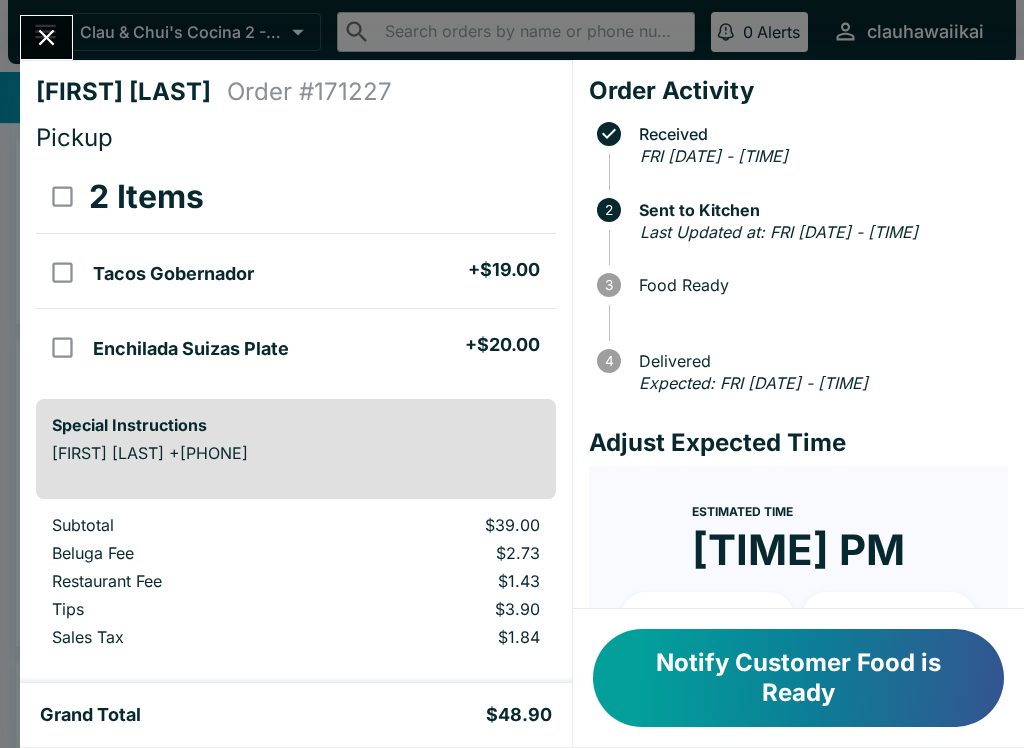 click 